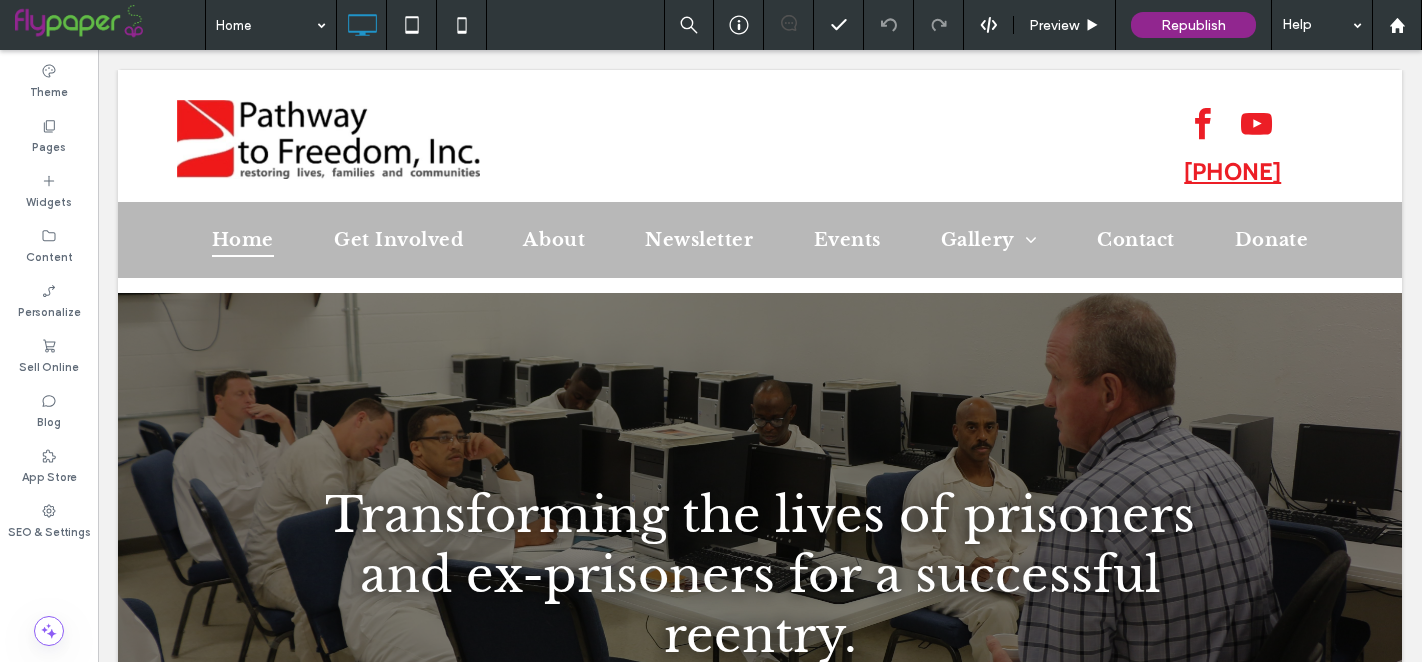 scroll, scrollTop: 0, scrollLeft: 0, axis: both 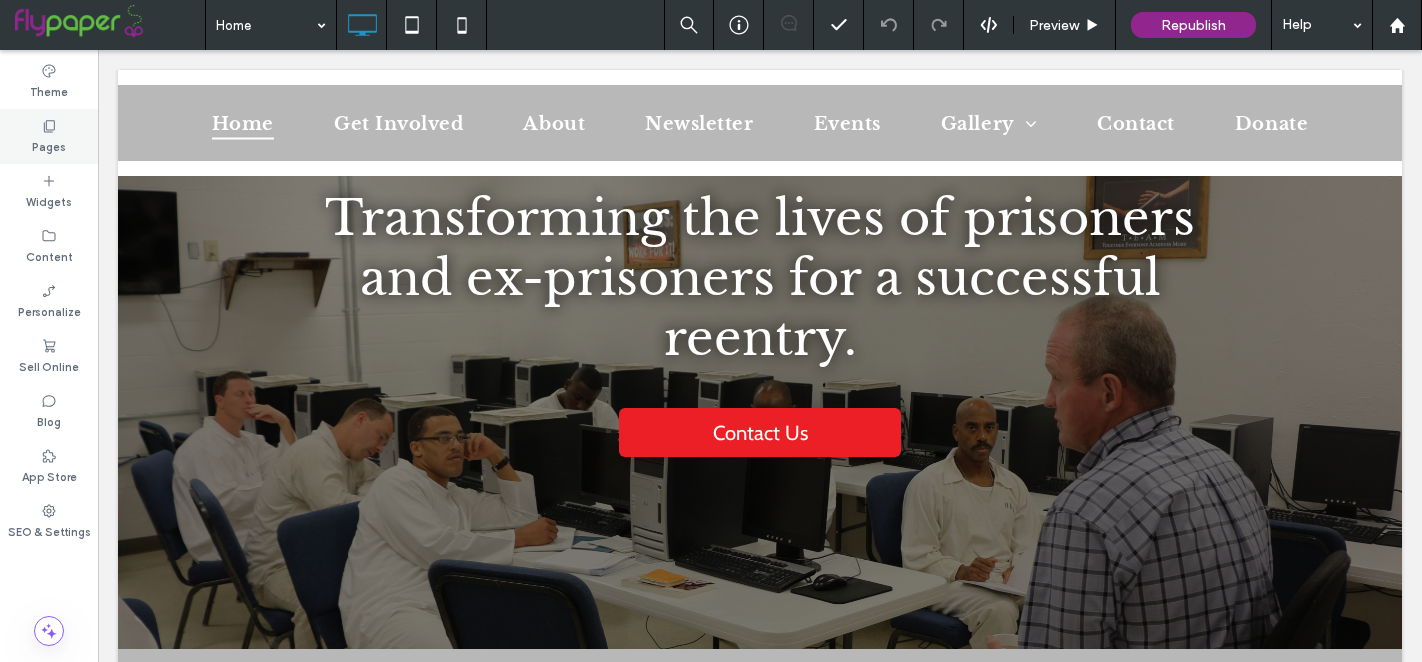 click 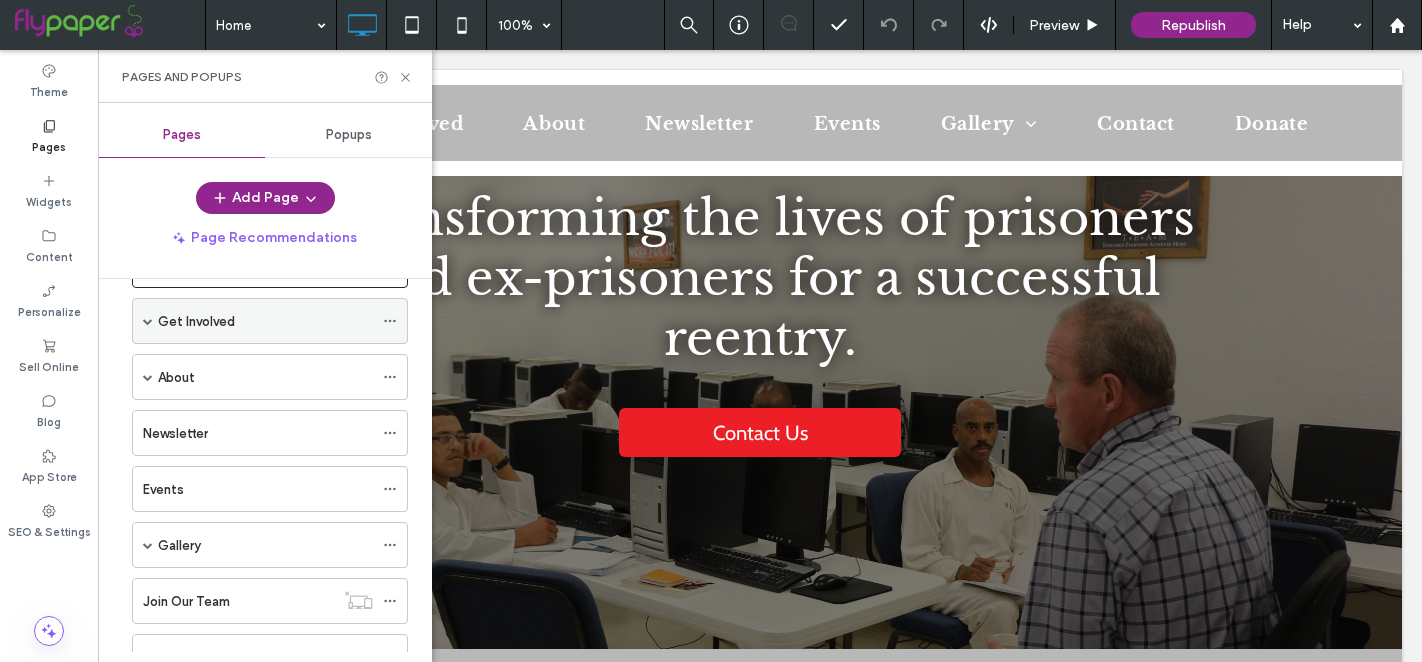 scroll, scrollTop: 67, scrollLeft: 0, axis: vertical 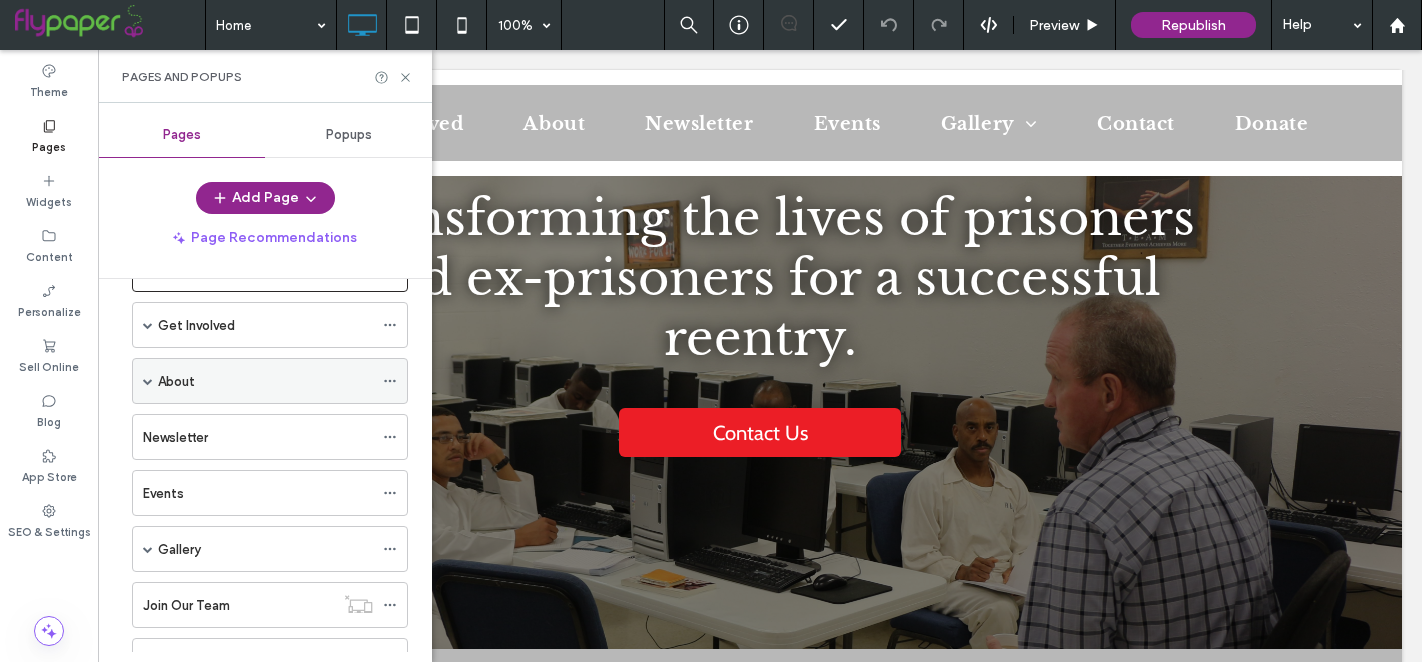 click on "About" at bounding box center (265, 381) 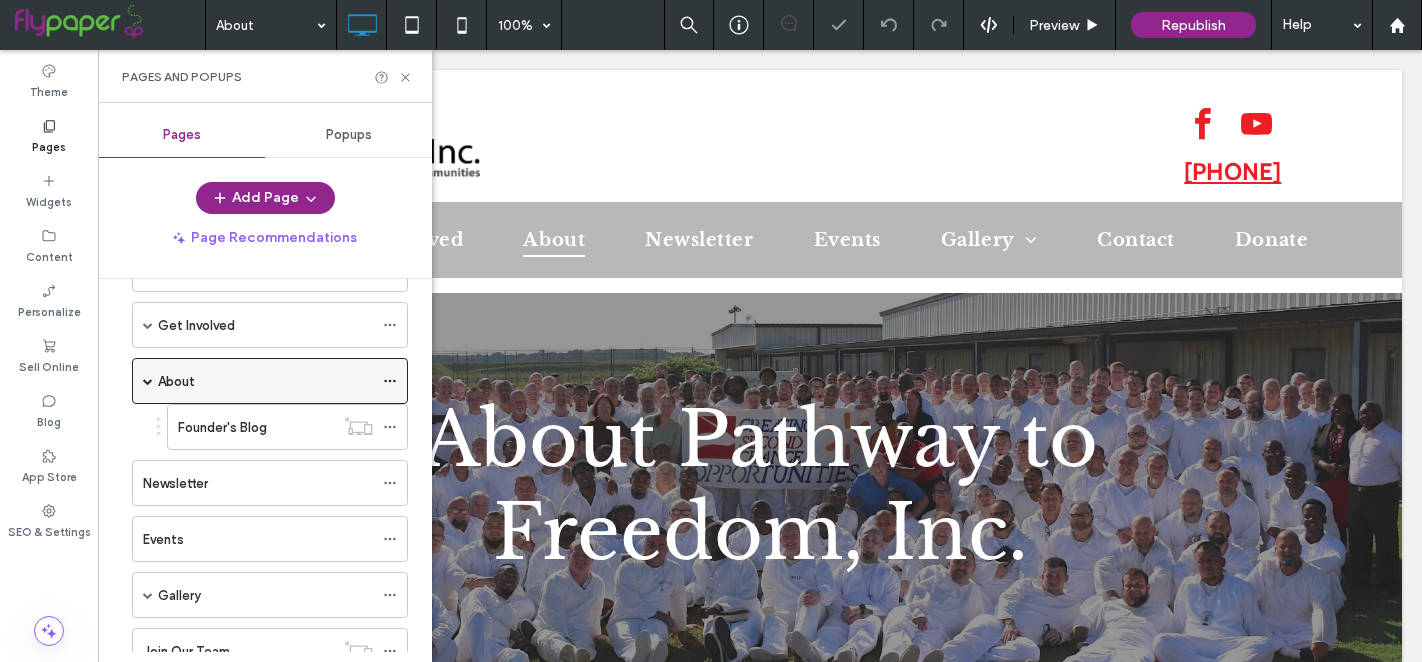 scroll, scrollTop: 0, scrollLeft: 0, axis: both 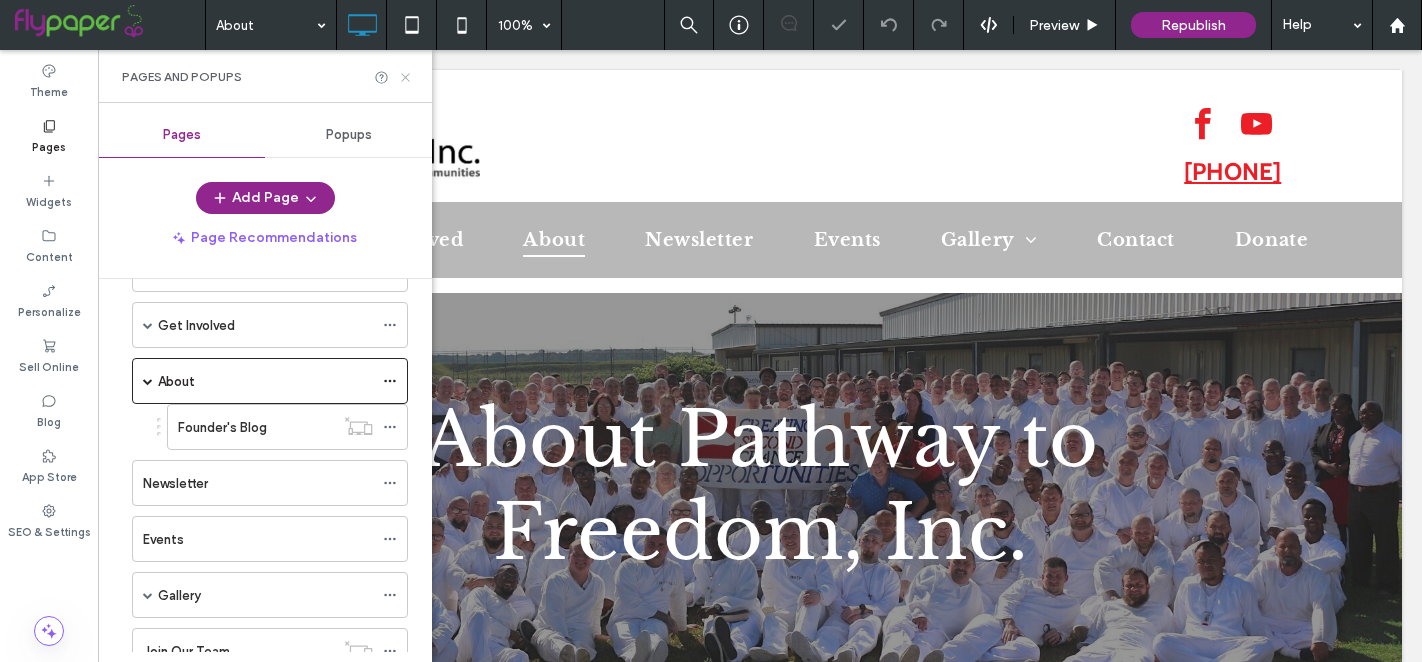 click 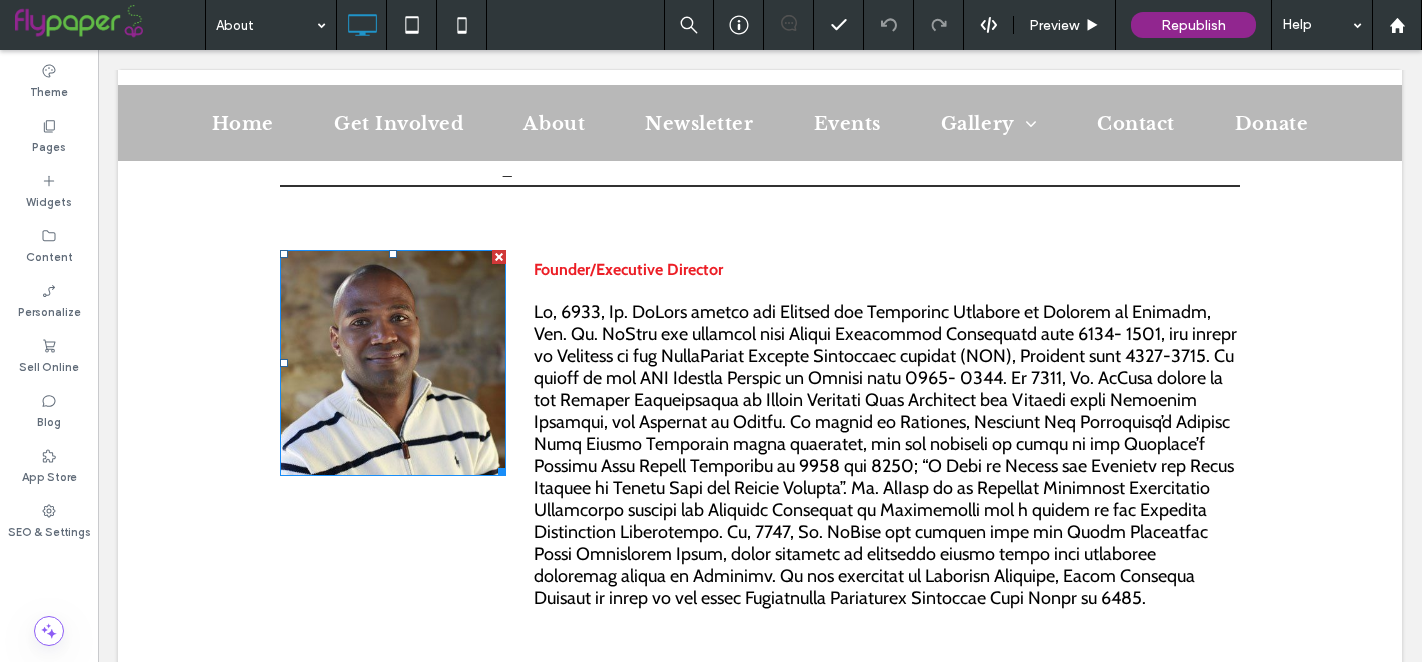 scroll, scrollTop: 2817, scrollLeft: 0, axis: vertical 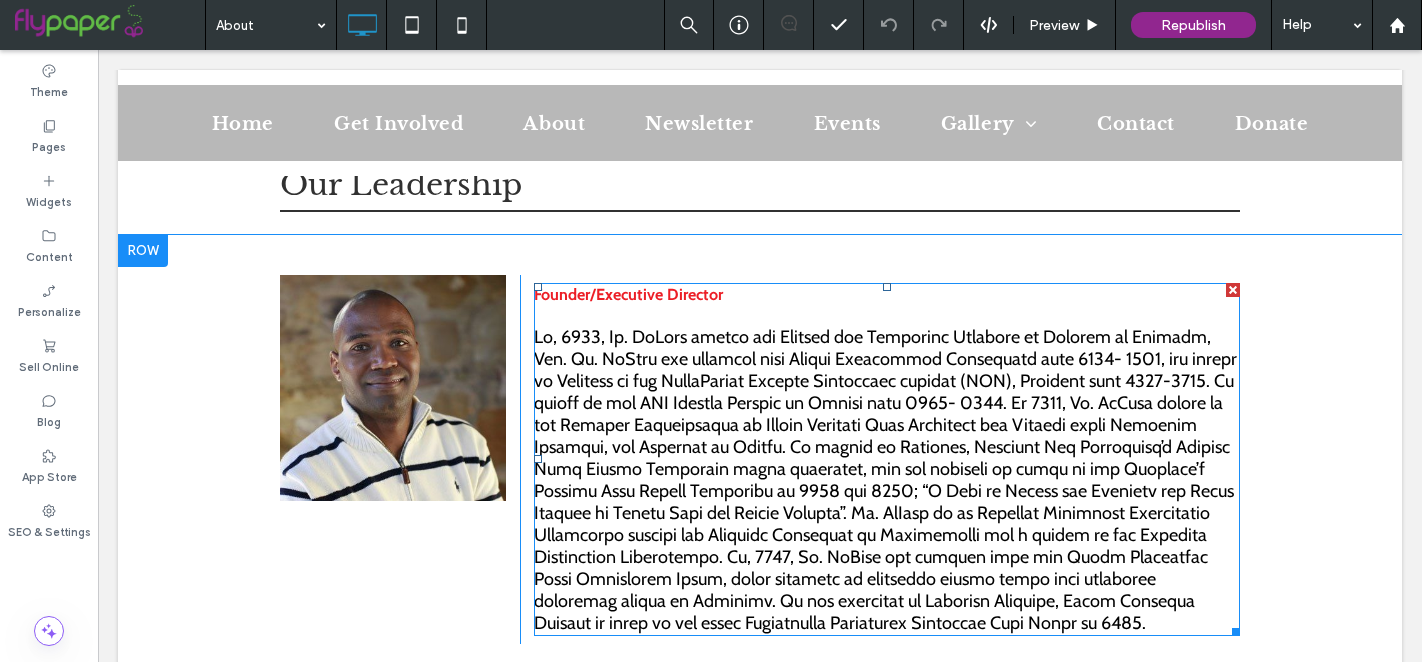 click on "Founder/Executive Director" at bounding box center (628, 294) 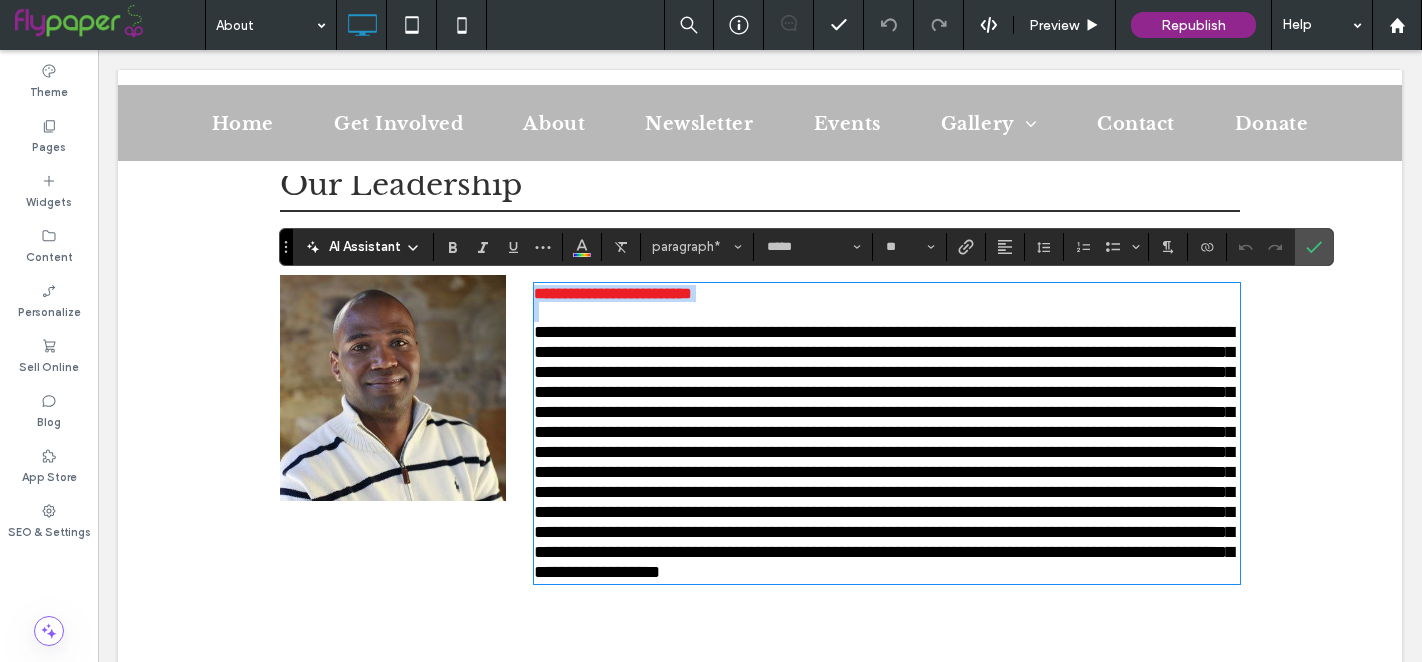 click on "**********" at bounding box center (613, 293) 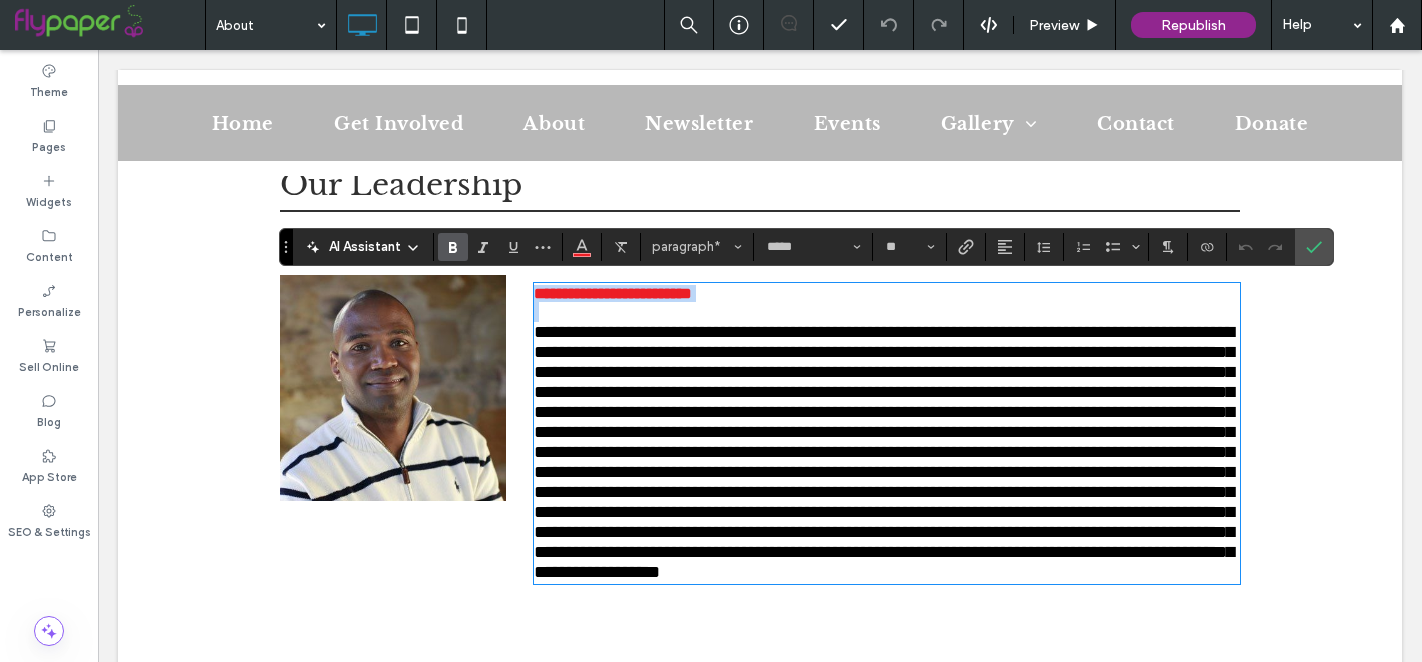 type on "**" 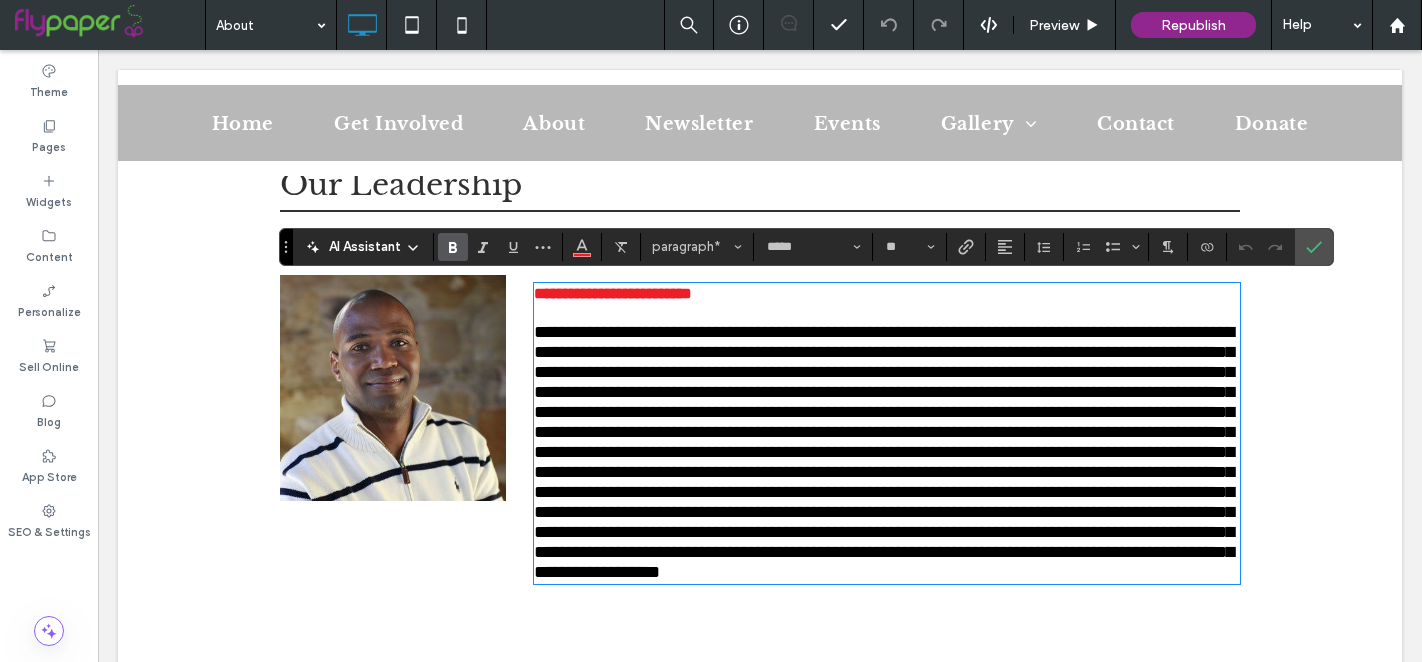 scroll, scrollTop: 0, scrollLeft: 0, axis: both 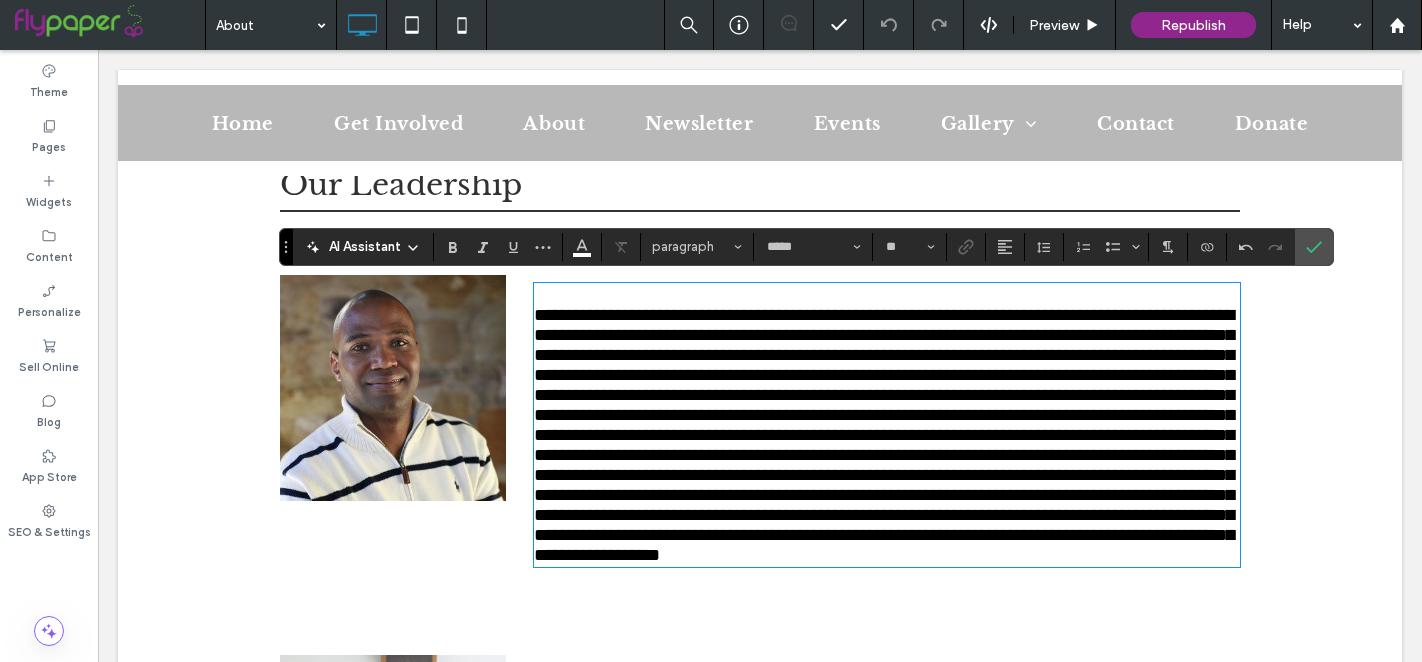 click on "**********" at bounding box center (642, 295) 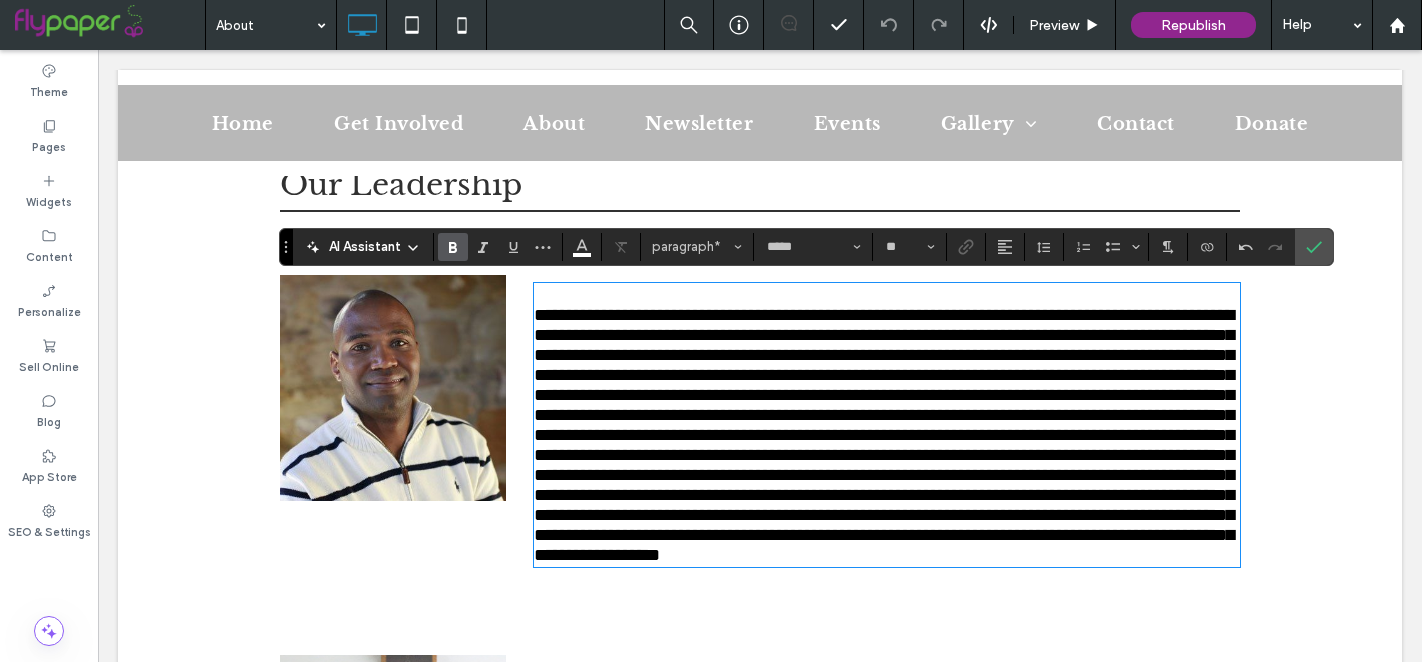 click on "**********" at bounding box center [642, 295] 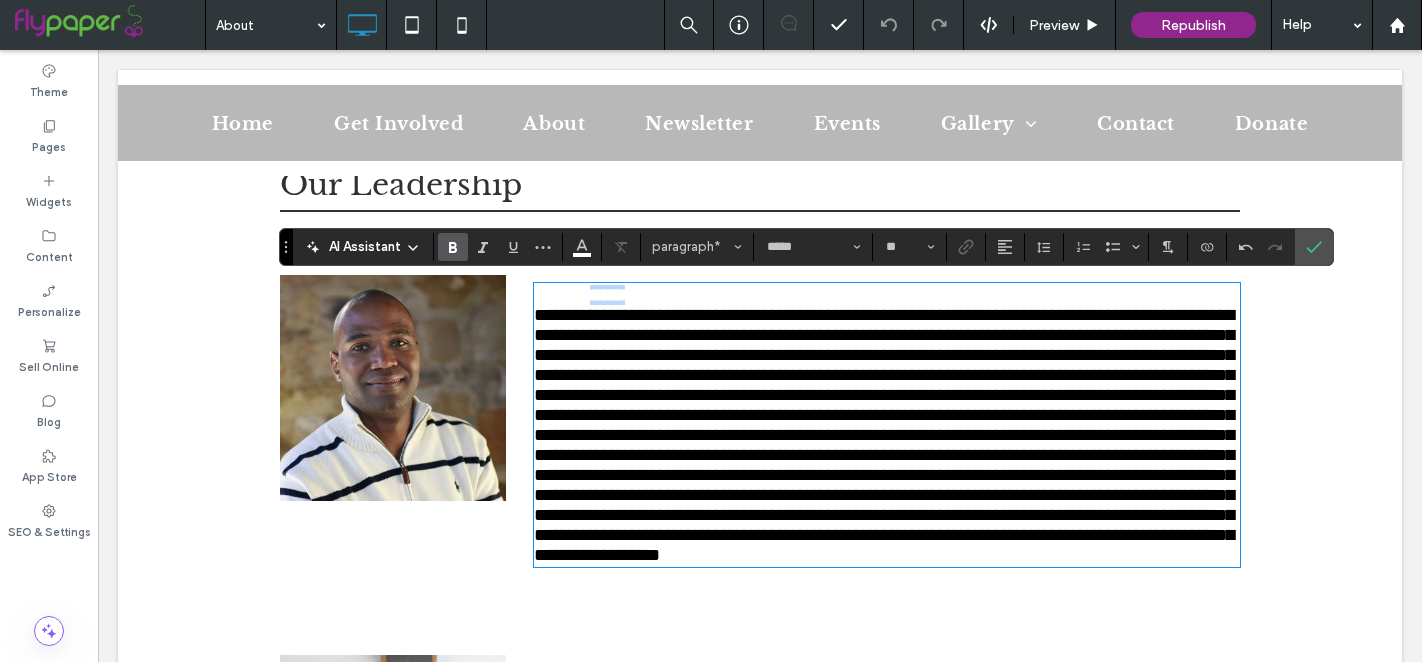click on "**********" at bounding box center (642, 295) 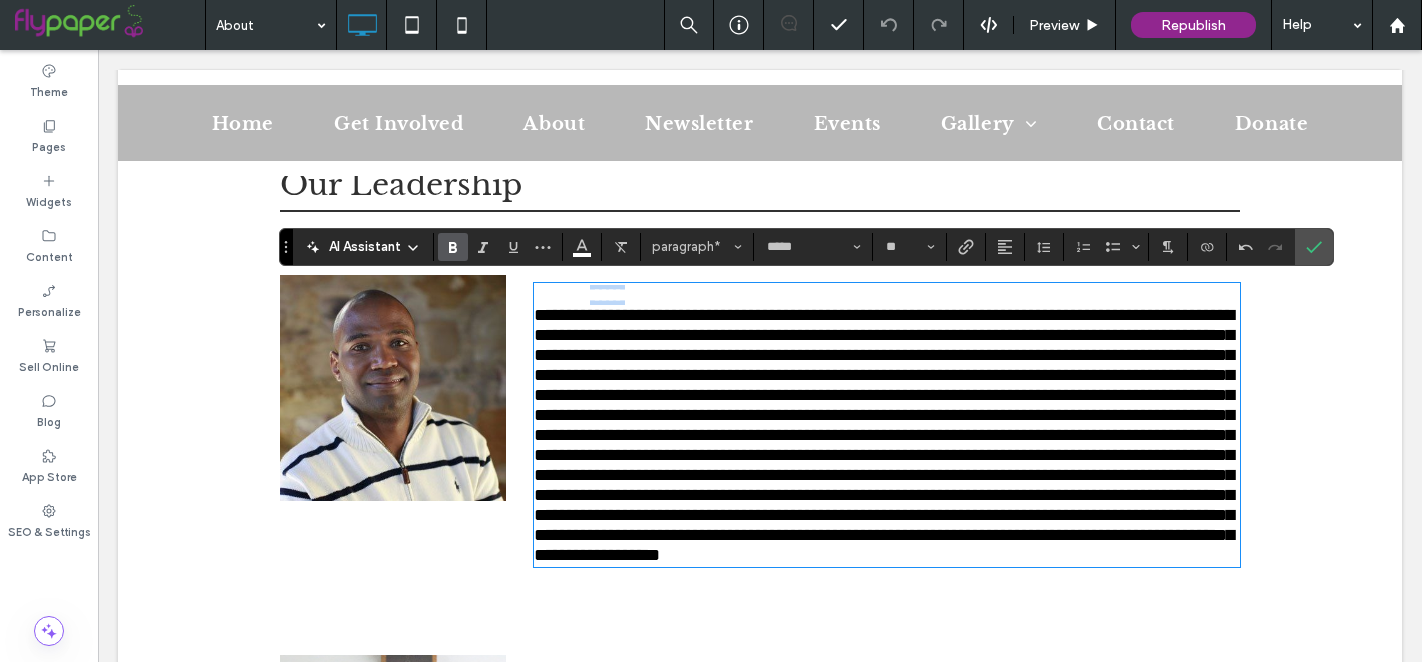 click on "**********" at bounding box center [642, 295] 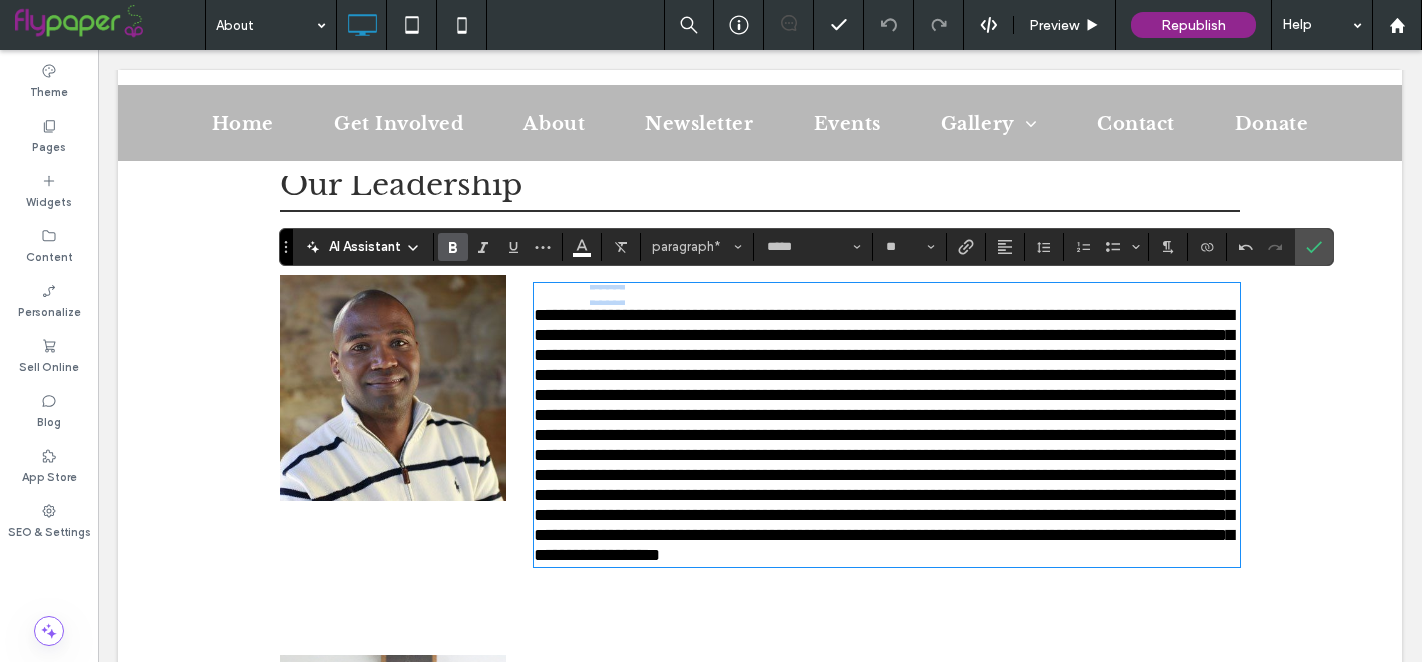 click on "**********" at bounding box center [642, 295] 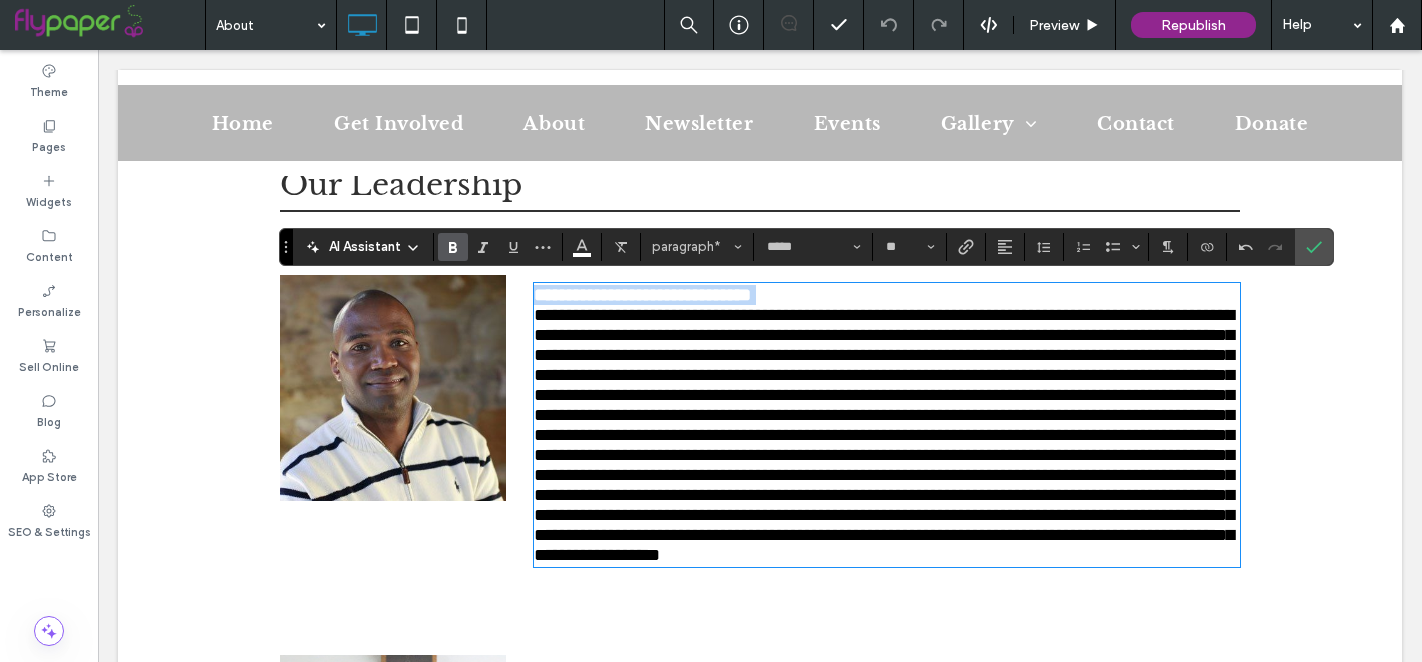 click on "**********" at bounding box center (642, 295) 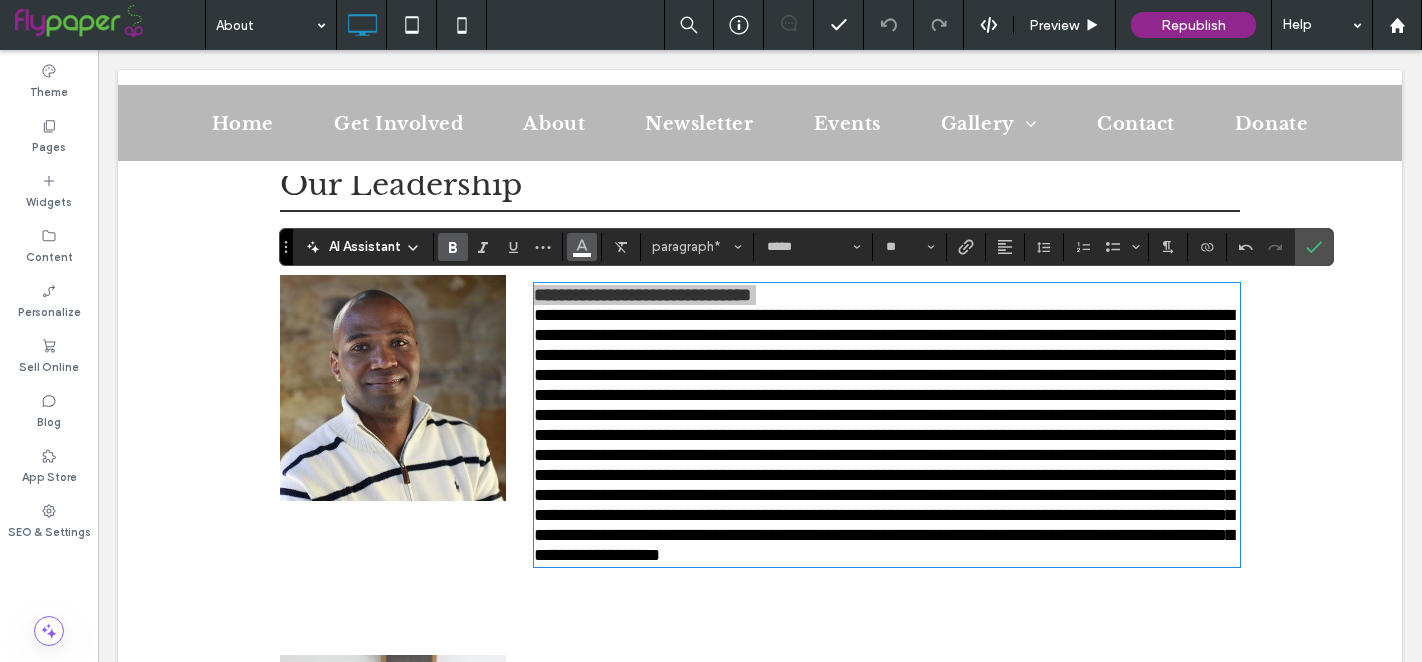 click 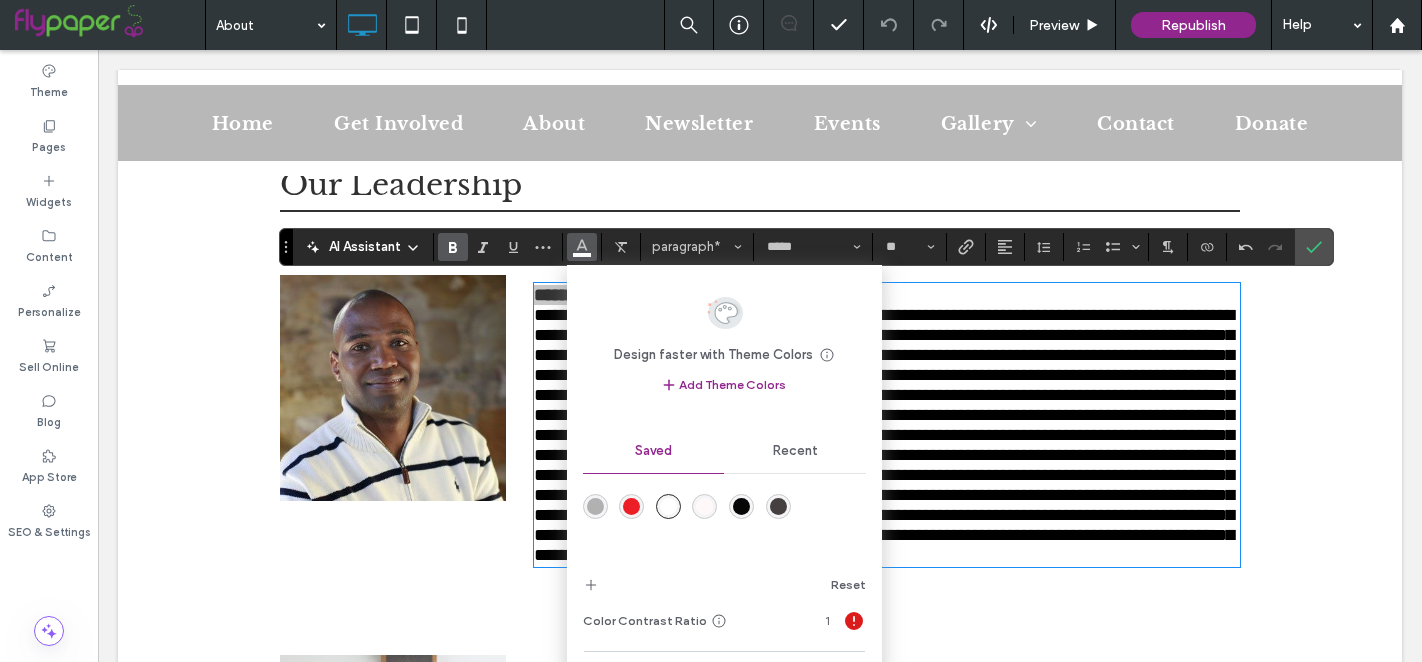 click at bounding box center [631, 506] 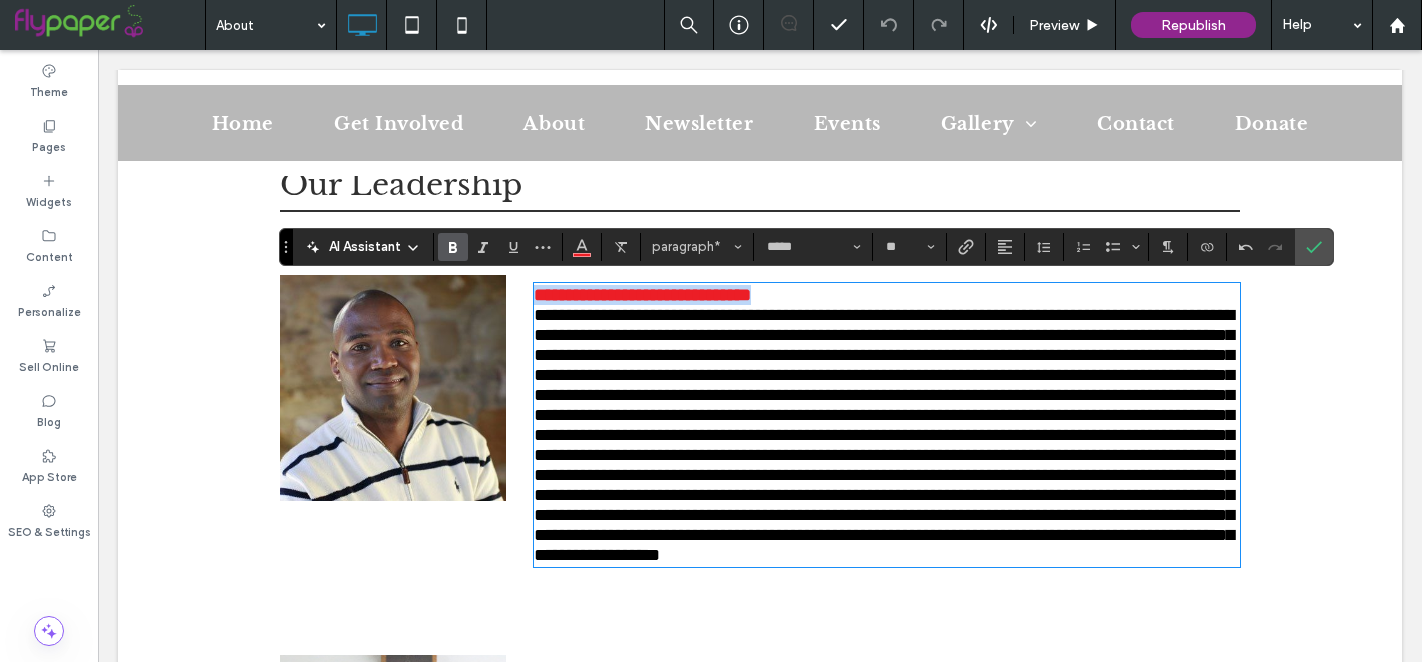 click on "**********" at bounding box center [887, 425] 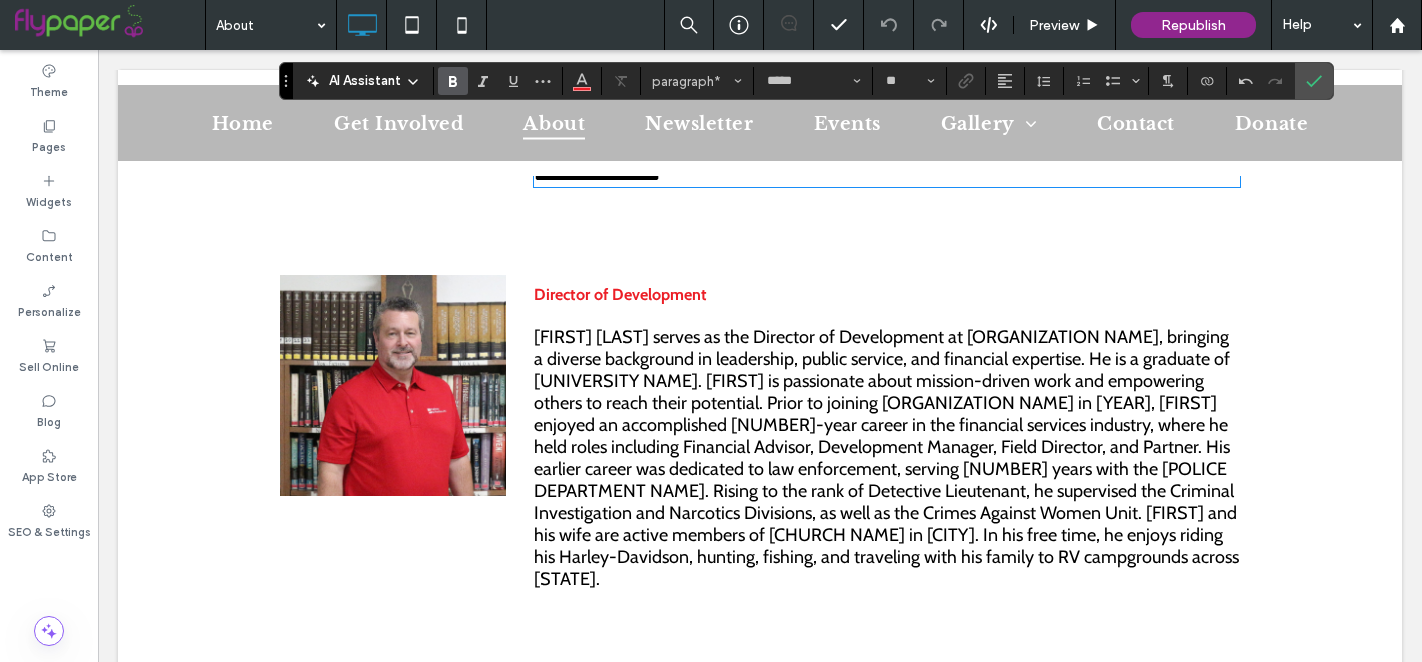 scroll, scrollTop: 3219, scrollLeft: 0, axis: vertical 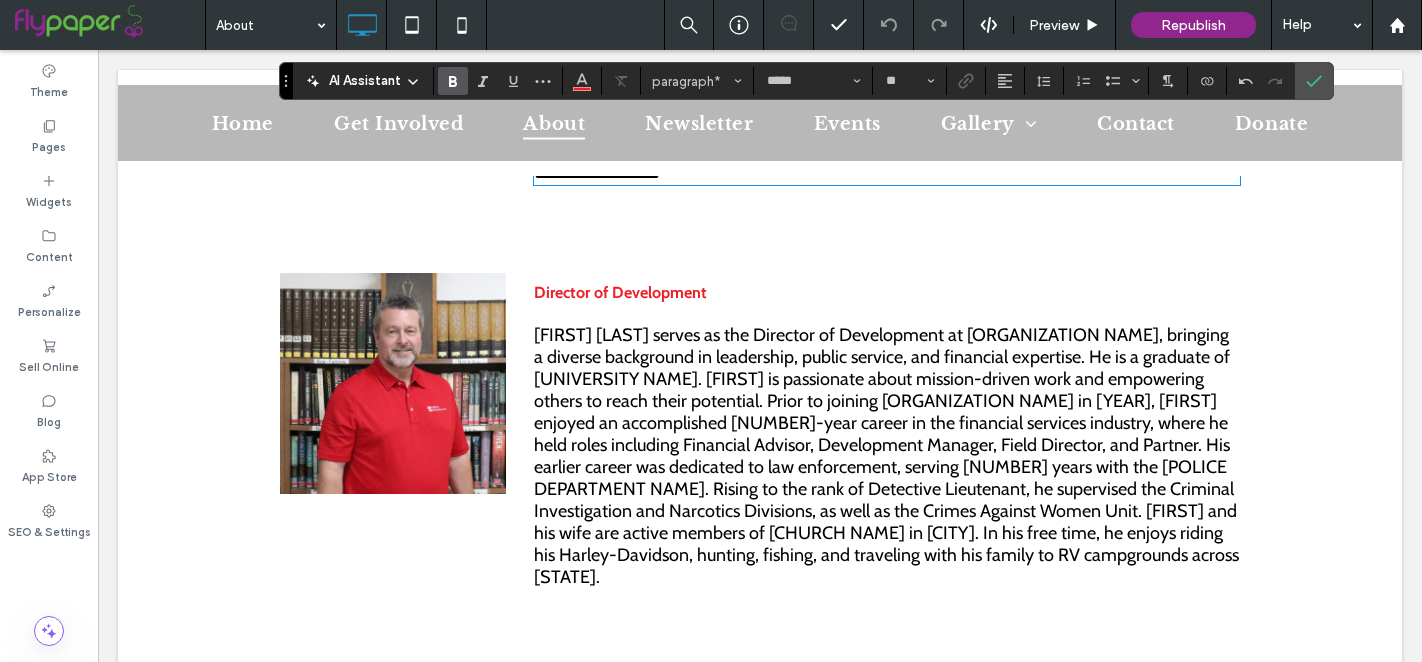 click on "Director of Development" at bounding box center [620, 292] 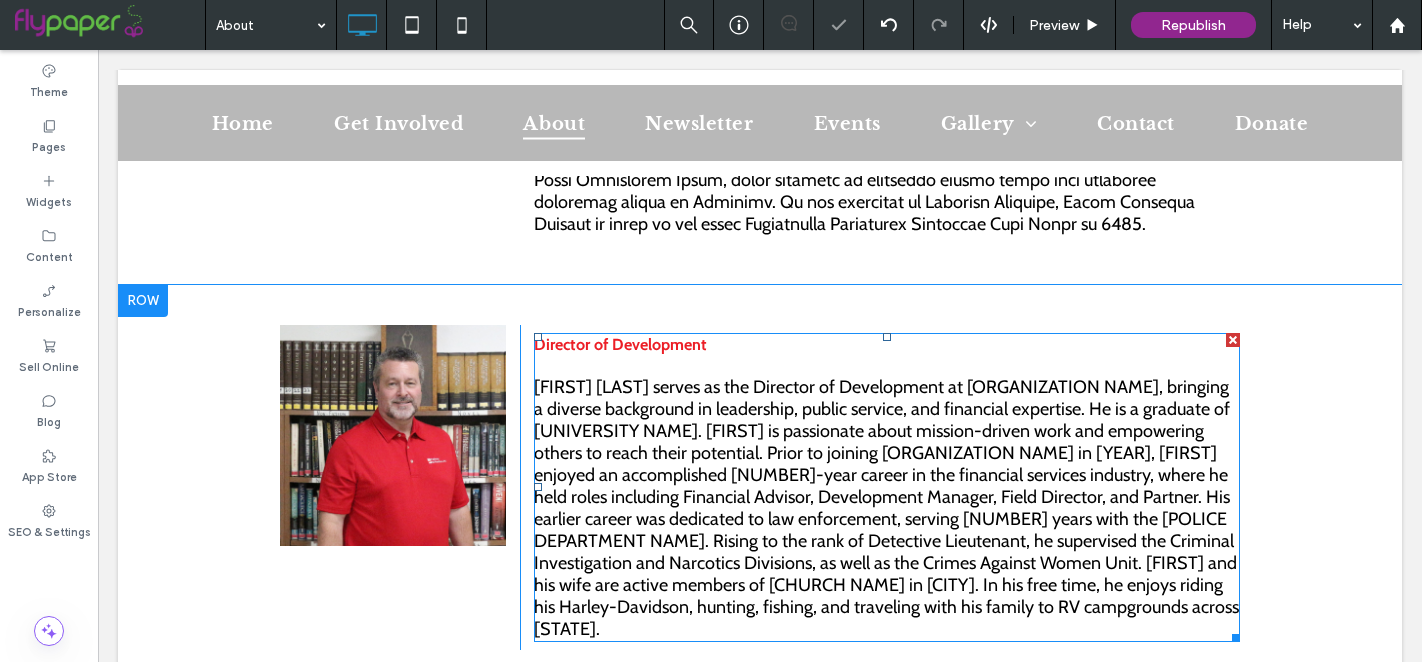 click on "Director of Development" at bounding box center (620, 344) 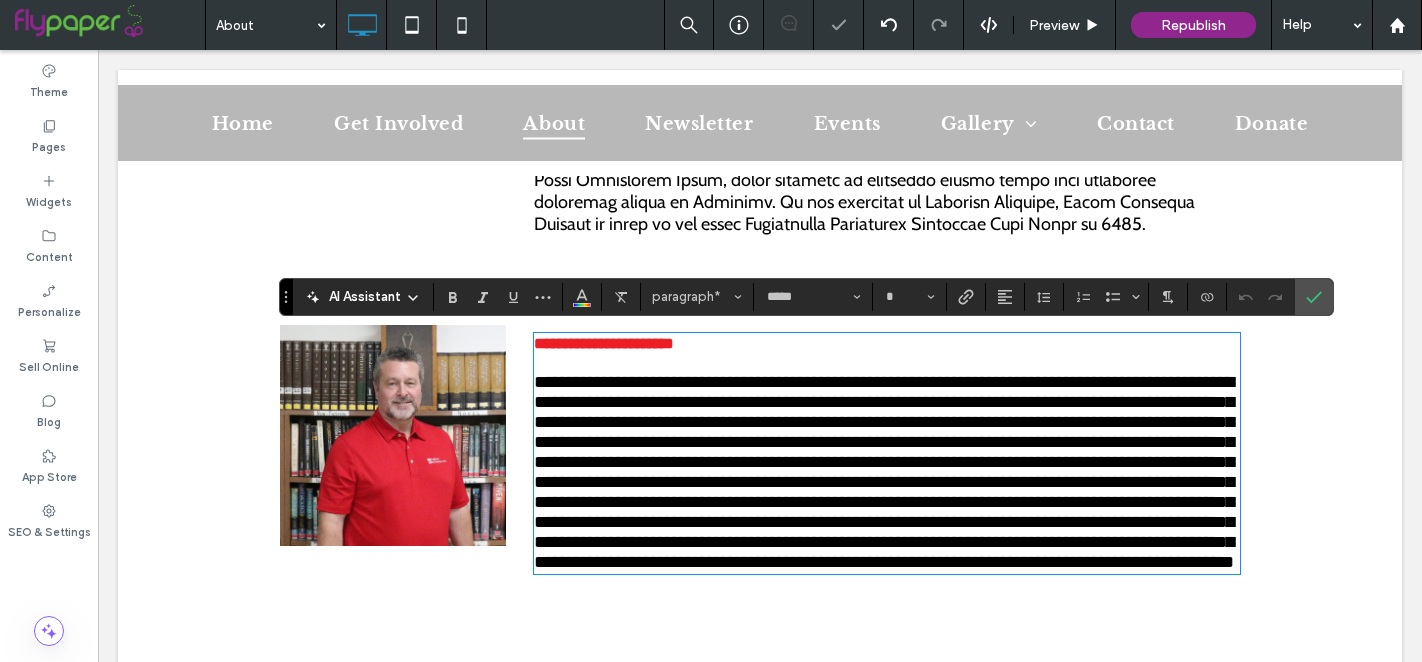 click on "**********" at bounding box center [604, 343] 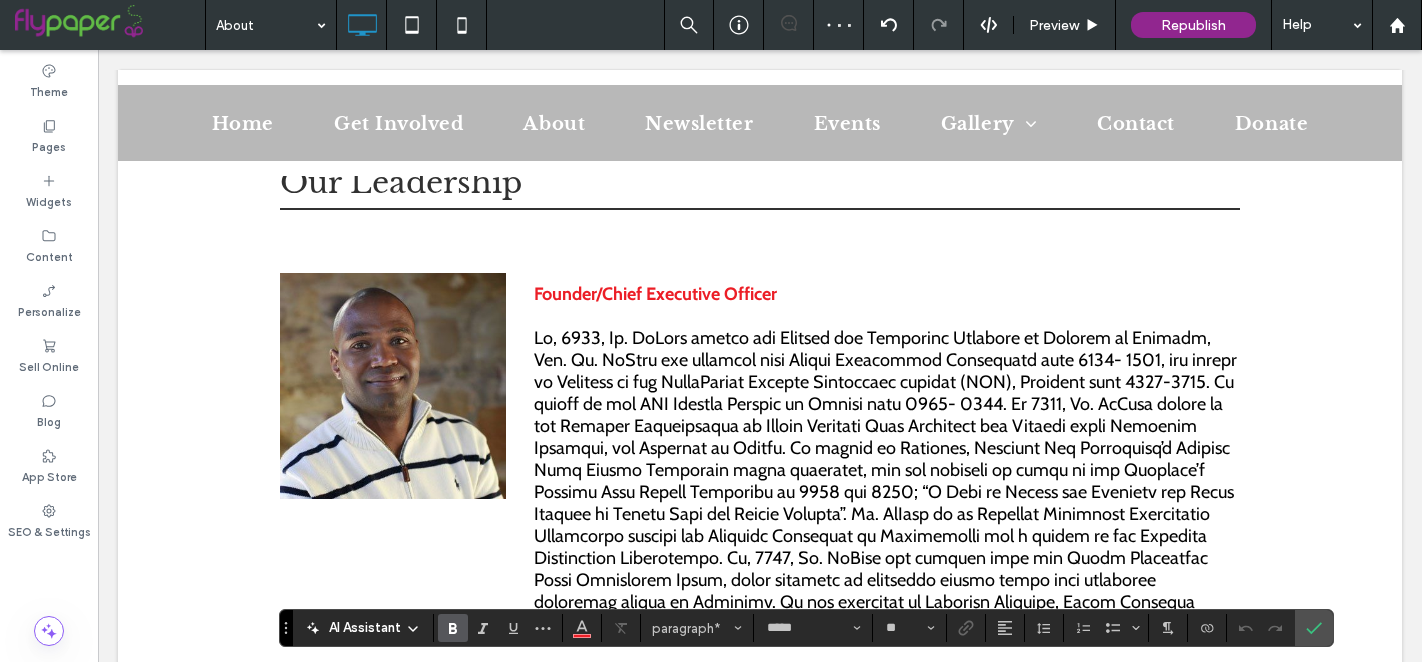 scroll, scrollTop: 2793, scrollLeft: 0, axis: vertical 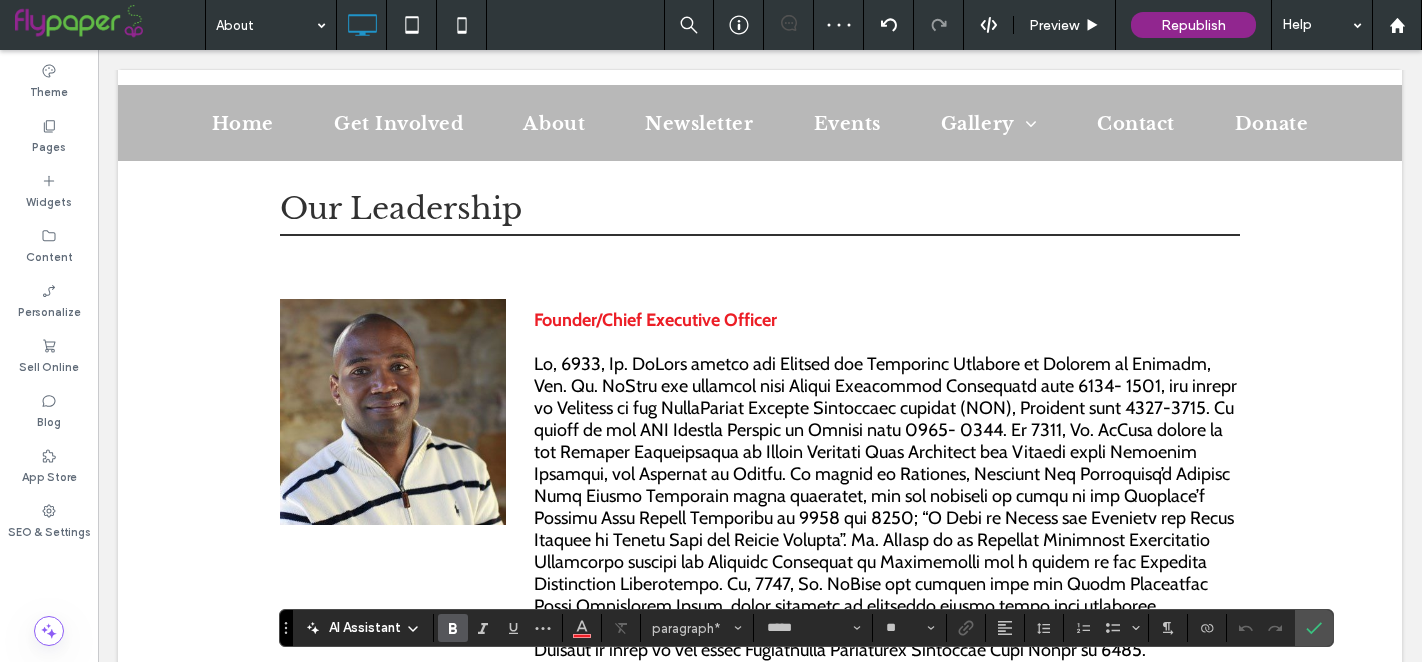 click on "Founder/Chief Executive Officer" at bounding box center [655, 320] 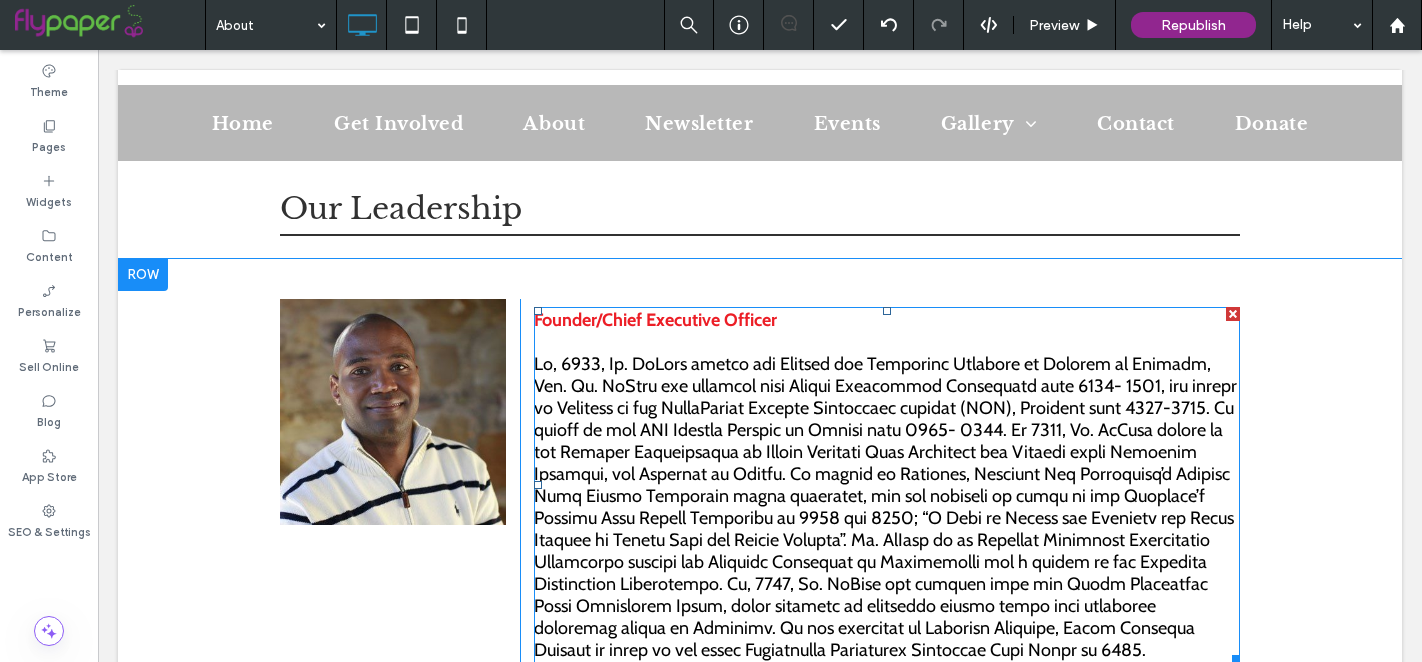 click on "Founder/Chief Executive Officer" at bounding box center (655, 320) 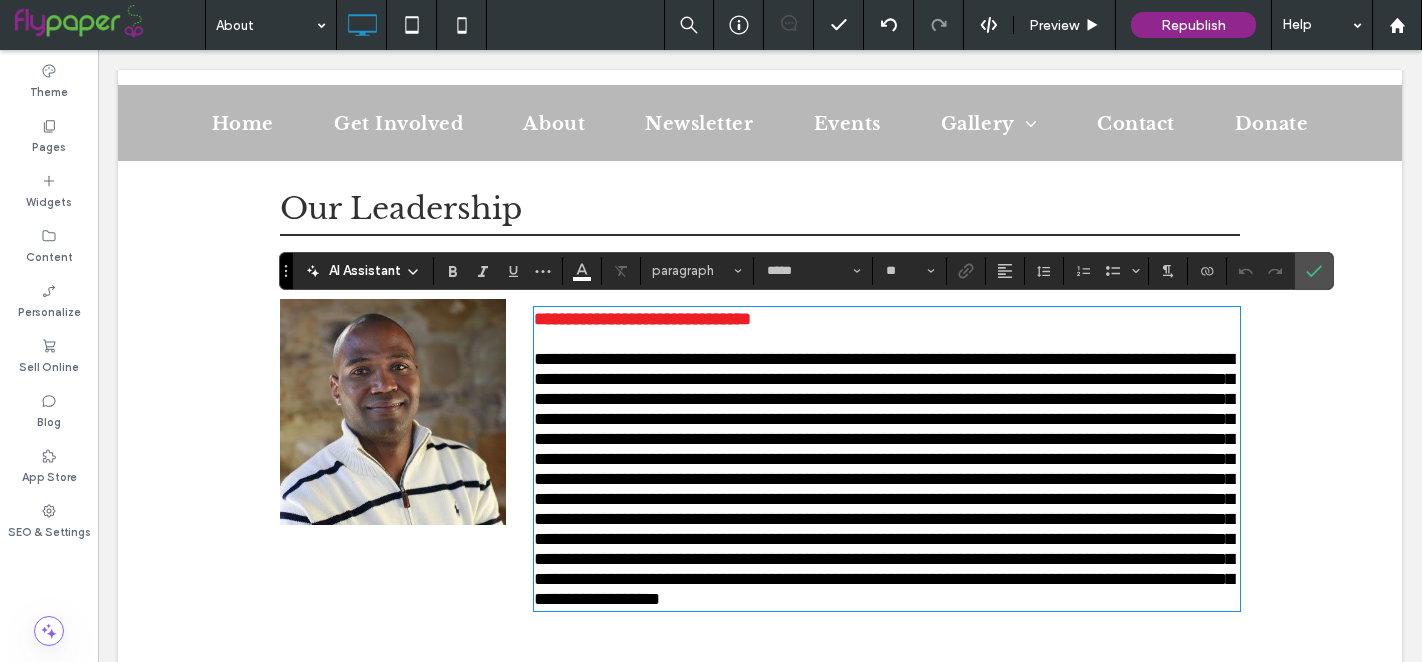 click on "**********" at bounding box center (642, 319) 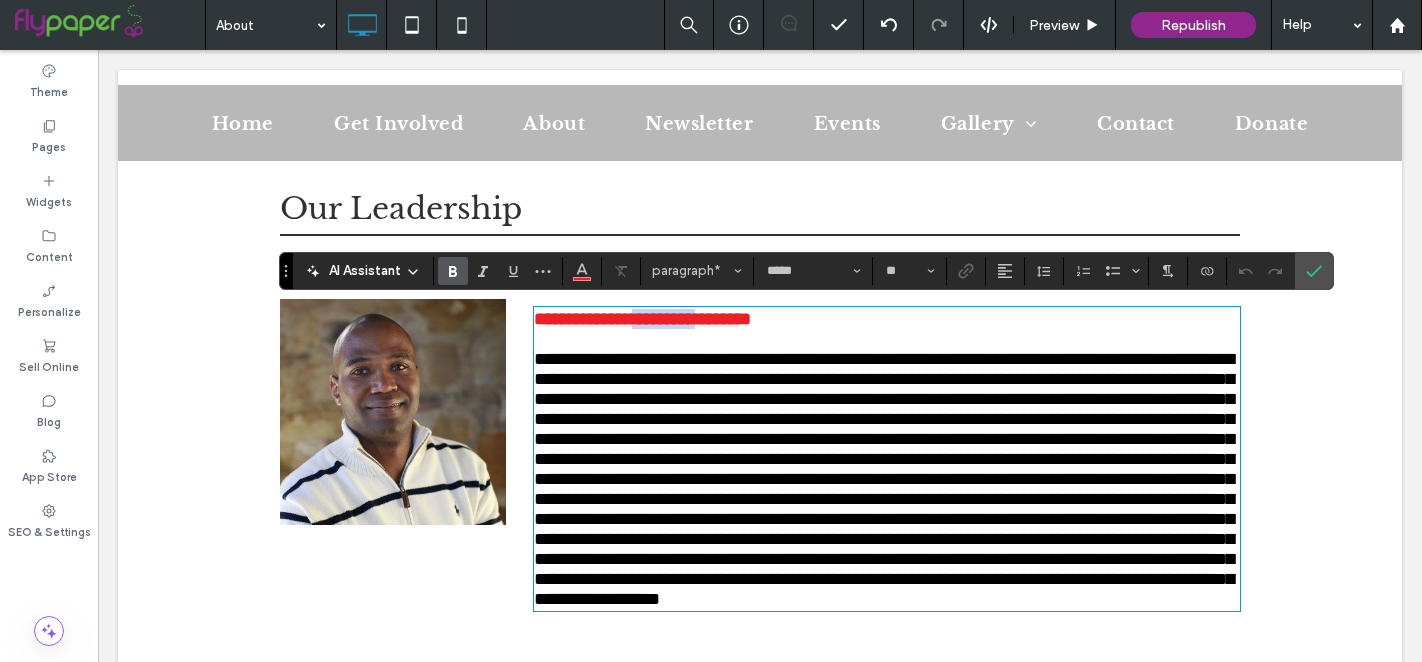 click on "**********" at bounding box center [642, 319] 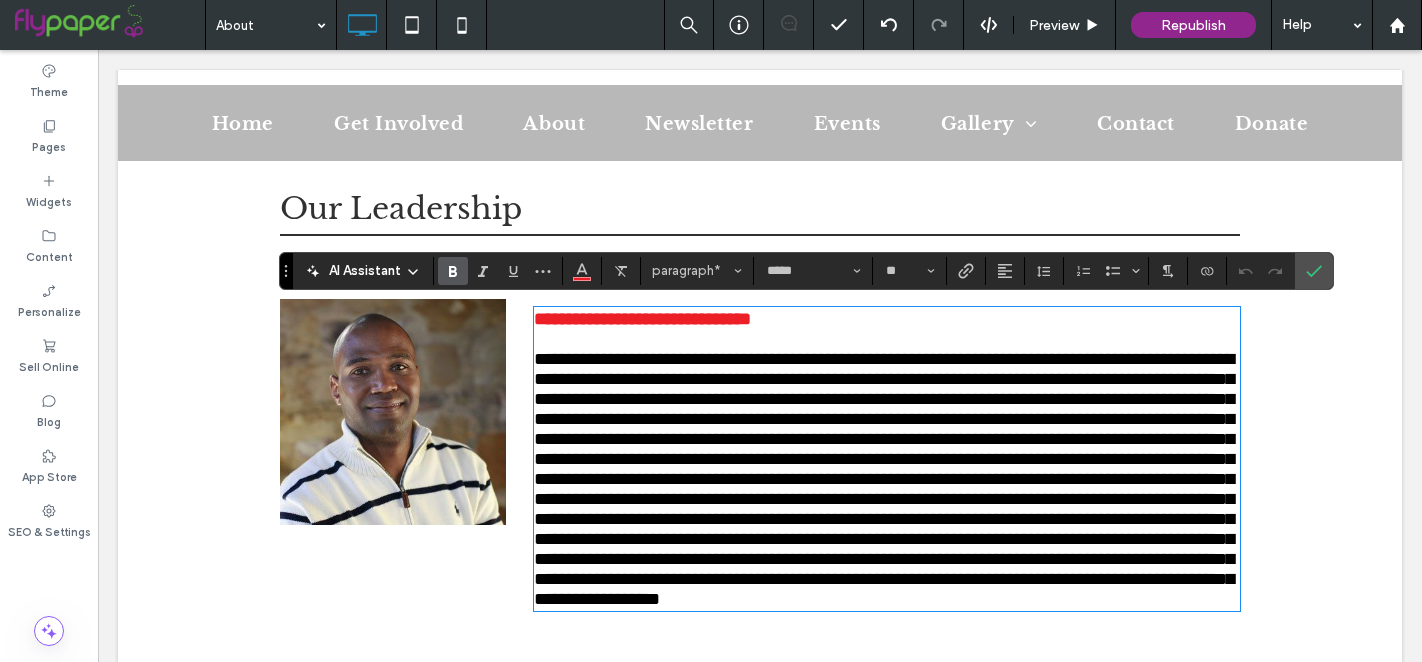 click on "**********" at bounding box center [642, 319] 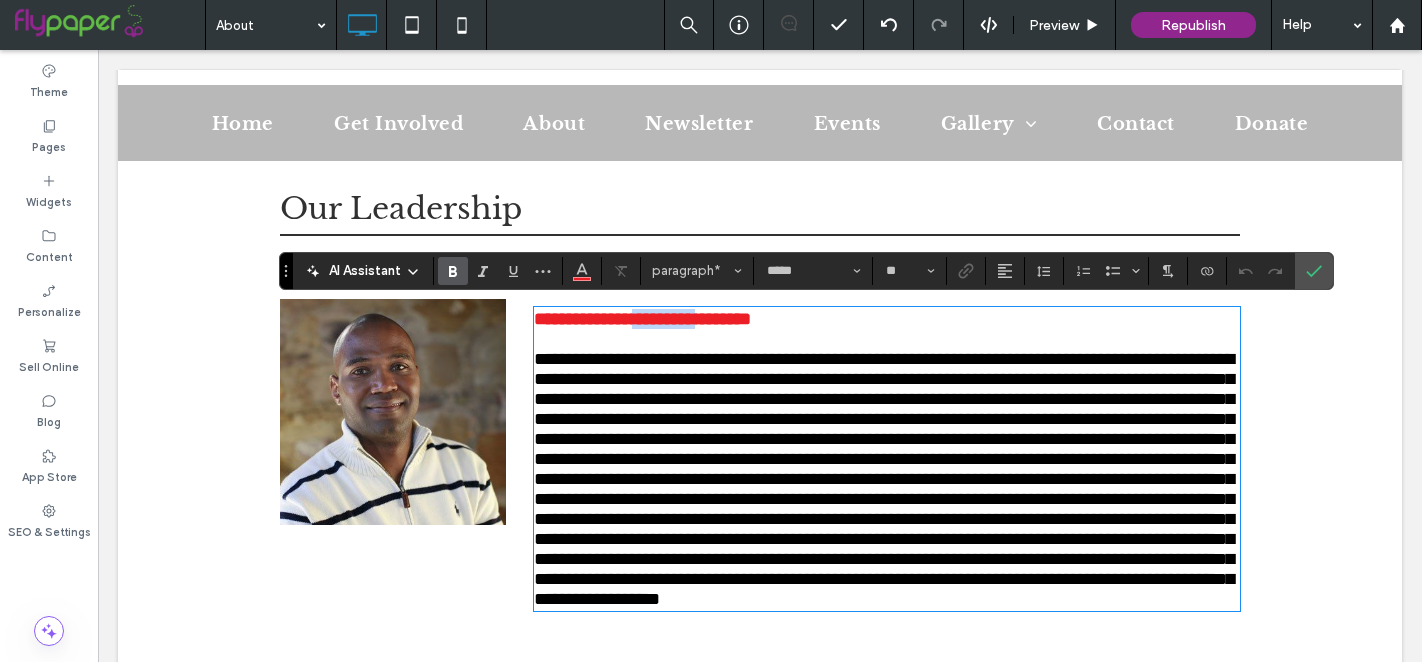 click on "**********" at bounding box center [642, 319] 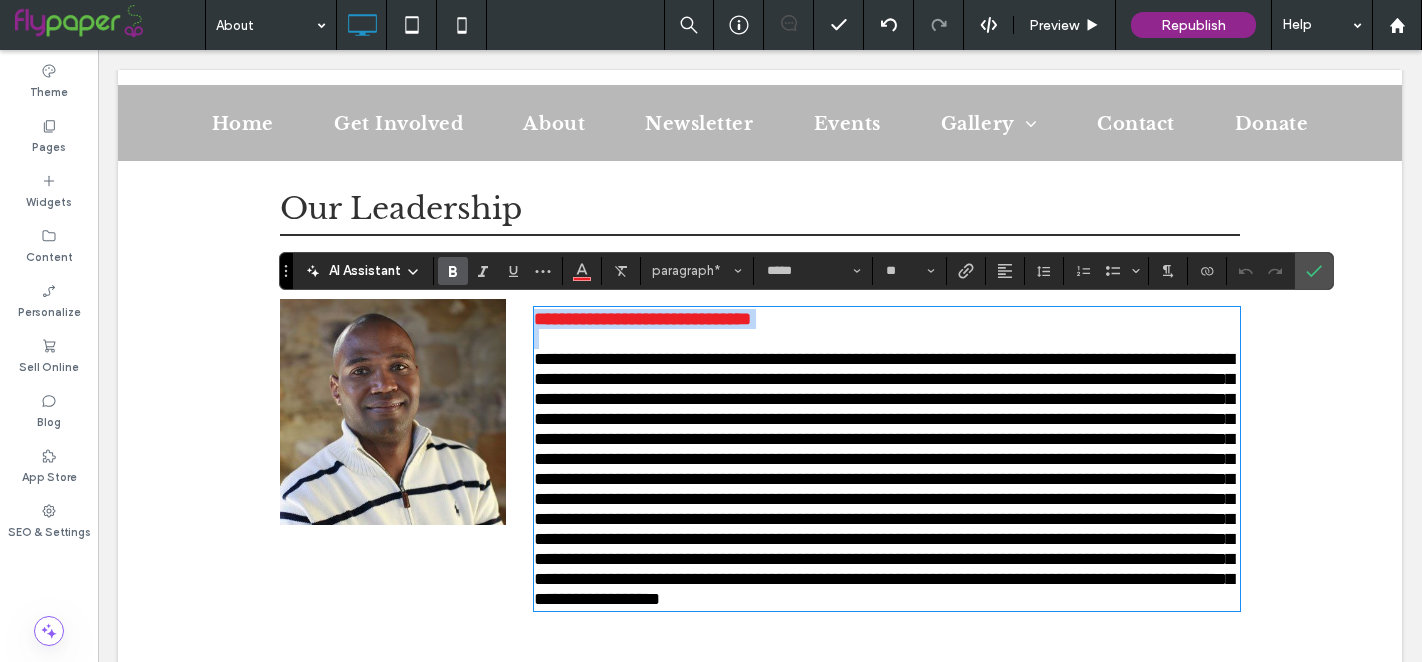 click on "**********" at bounding box center (642, 319) 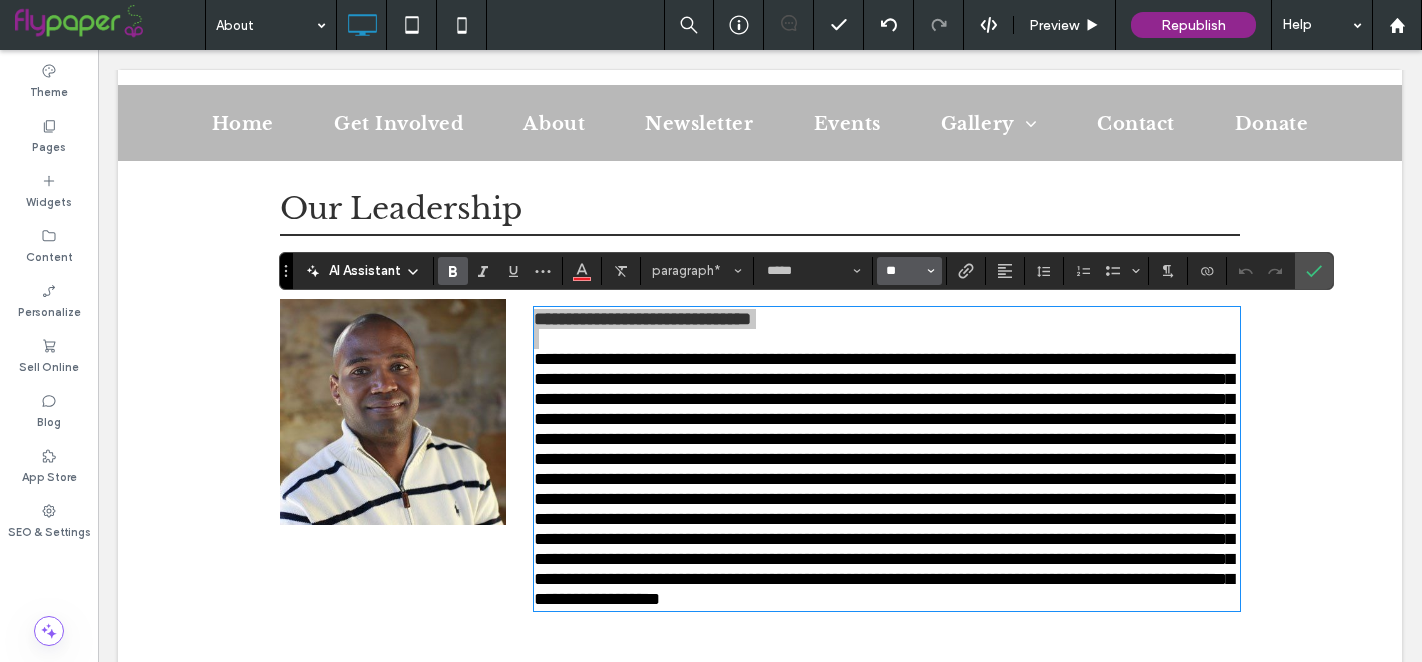 click on "**" at bounding box center (903, 271) 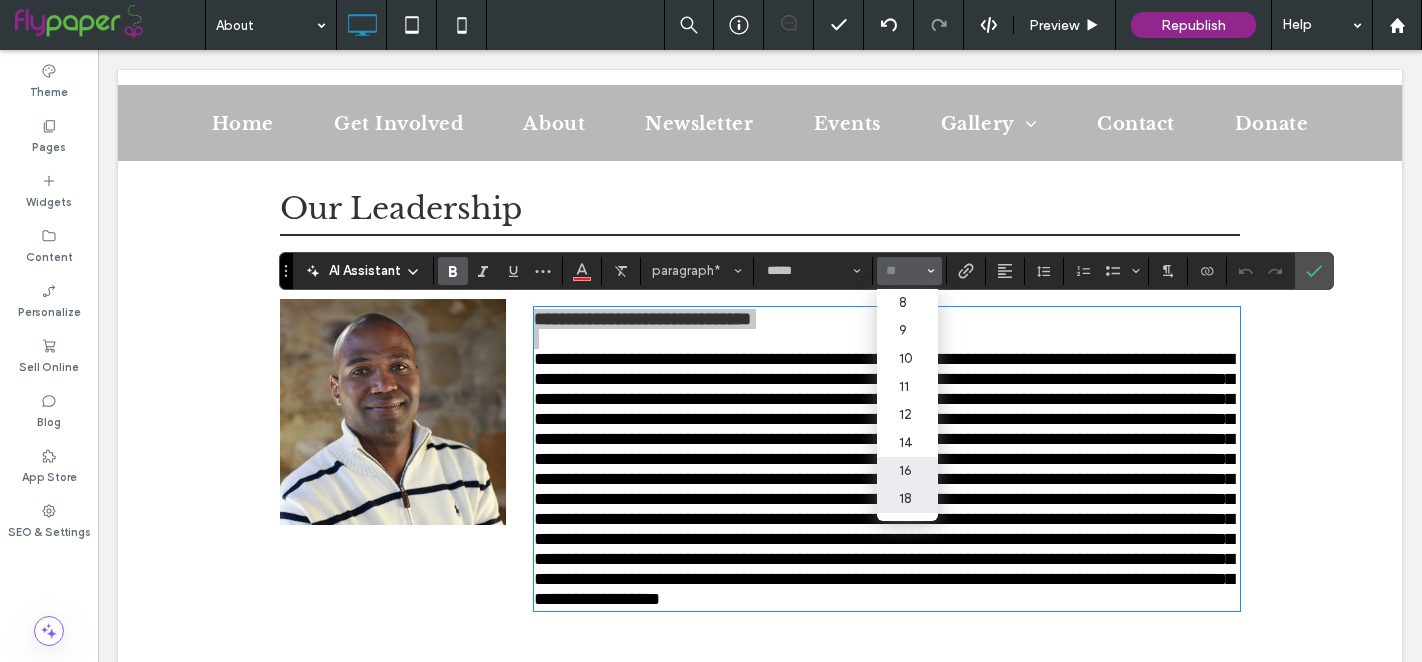 click on "16" at bounding box center (907, 471) 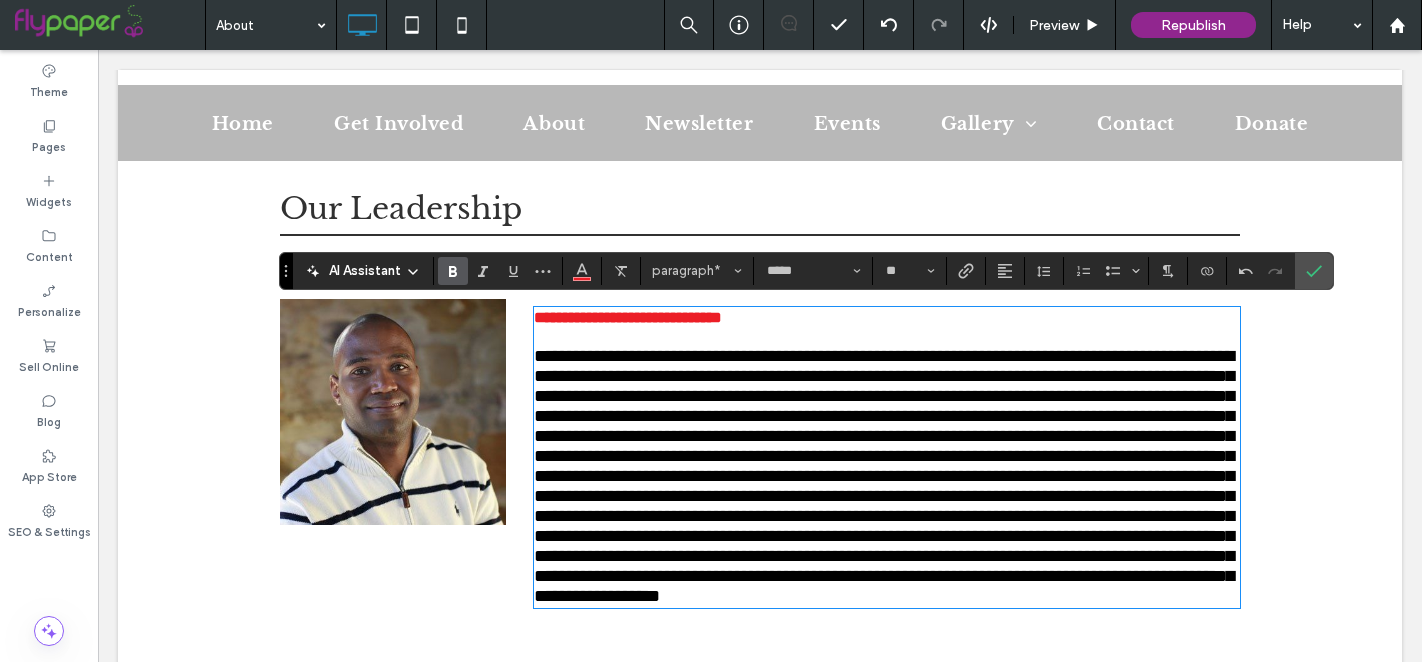 click on "**********" at bounding box center (887, 317) 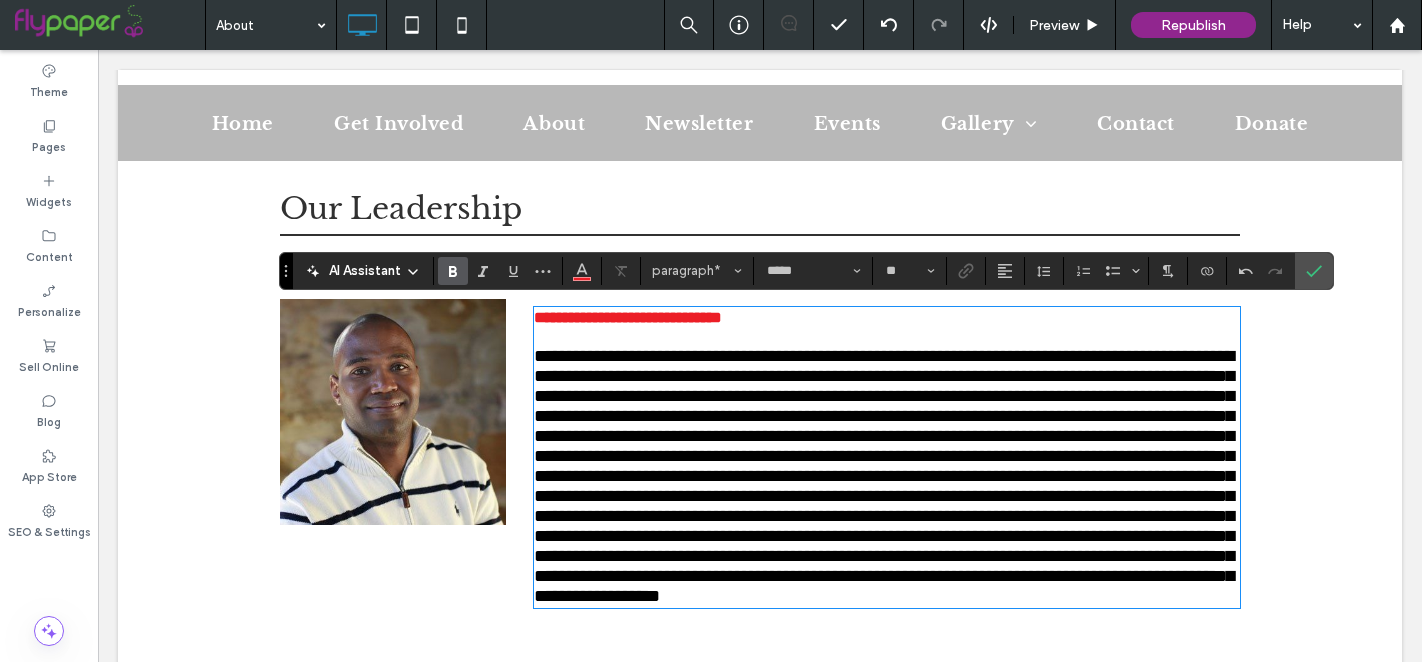 type on "**" 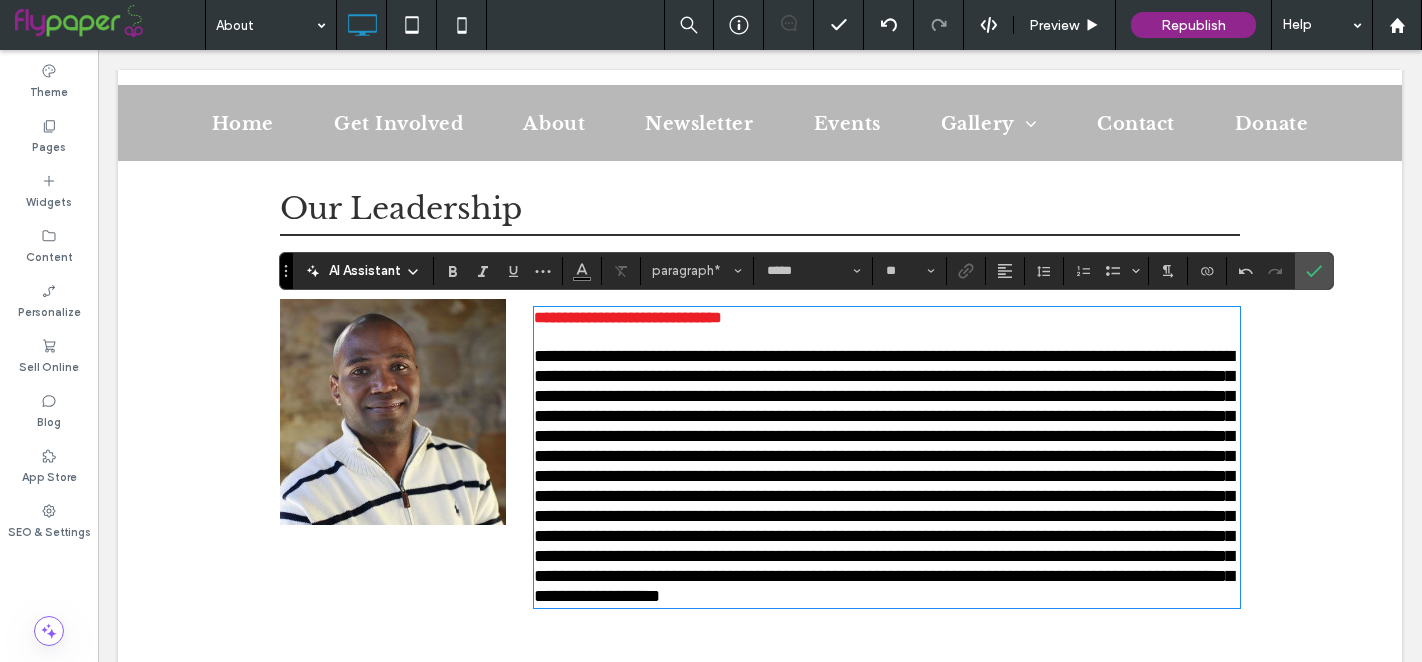 click at bounding box center [884, 476] 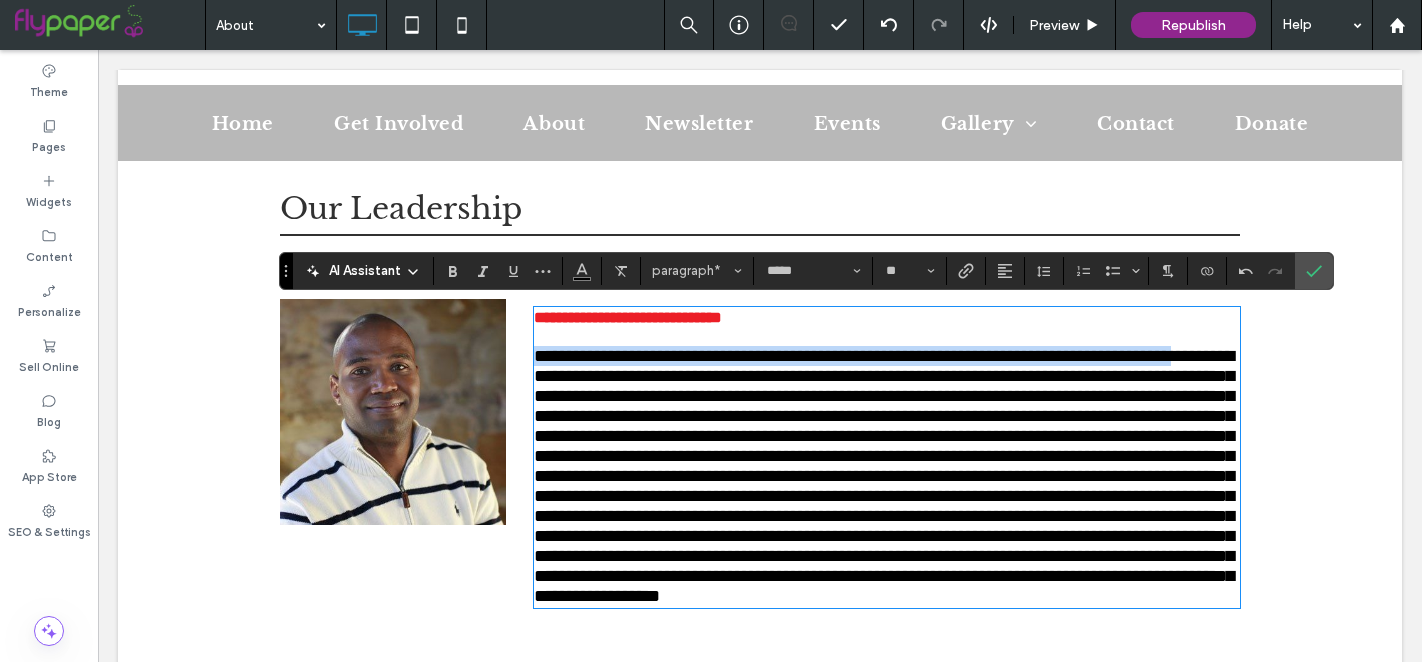 drag, startPoint x: 1238, startPoint y: 363, endPoint x: 532, endPoint y: 361, distance: 706.0028 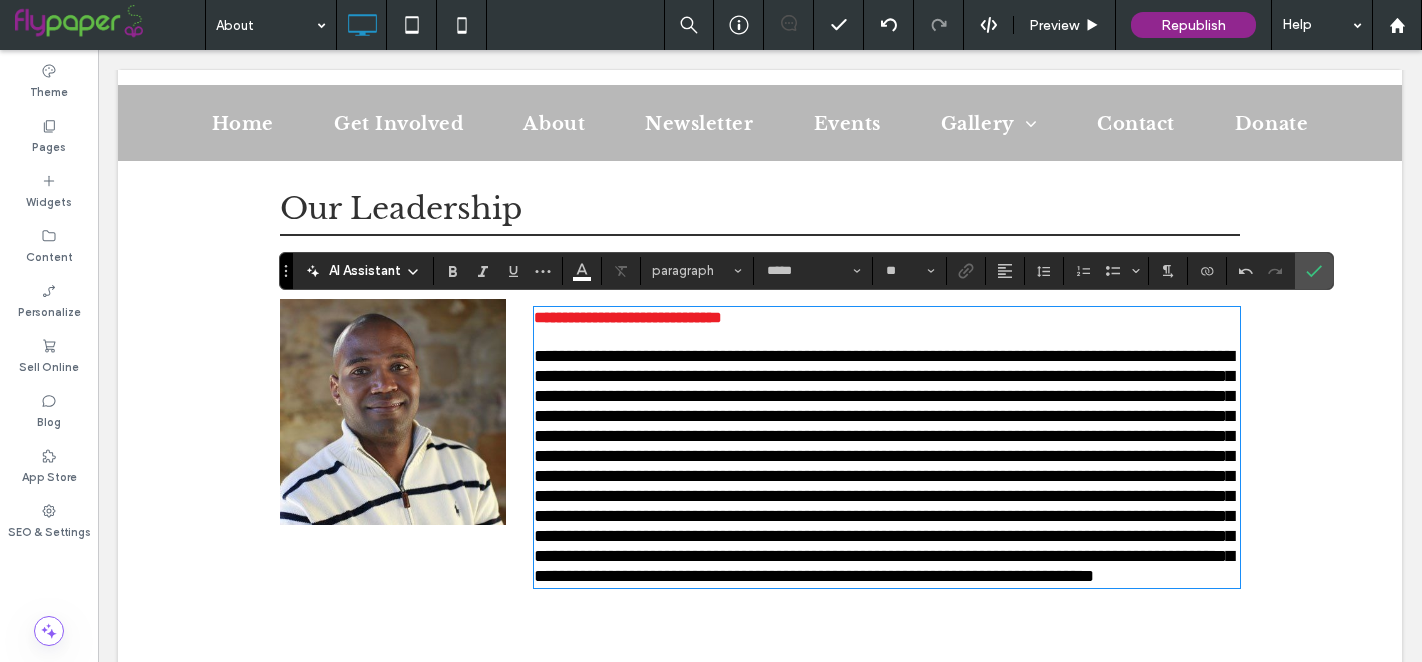 scroll, scrollTop: 0, scrollLeft: 0, axis: both 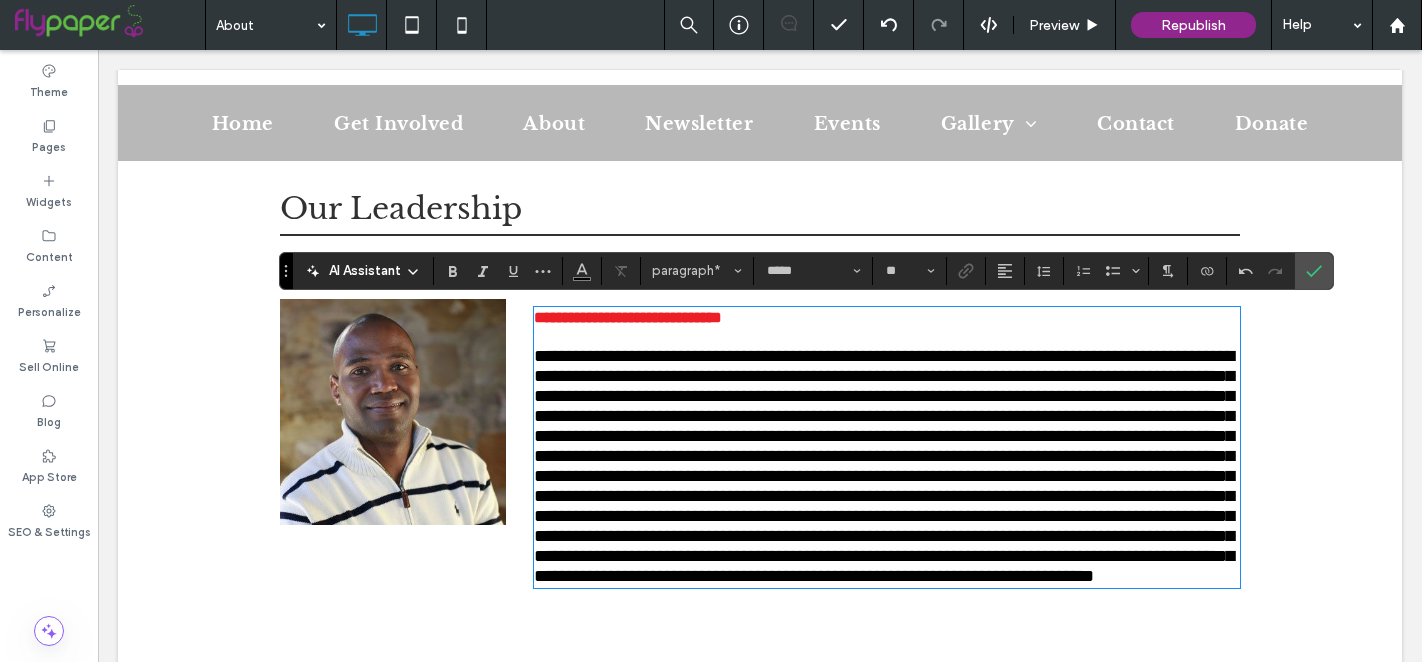 click at bounding box center (884, 466) 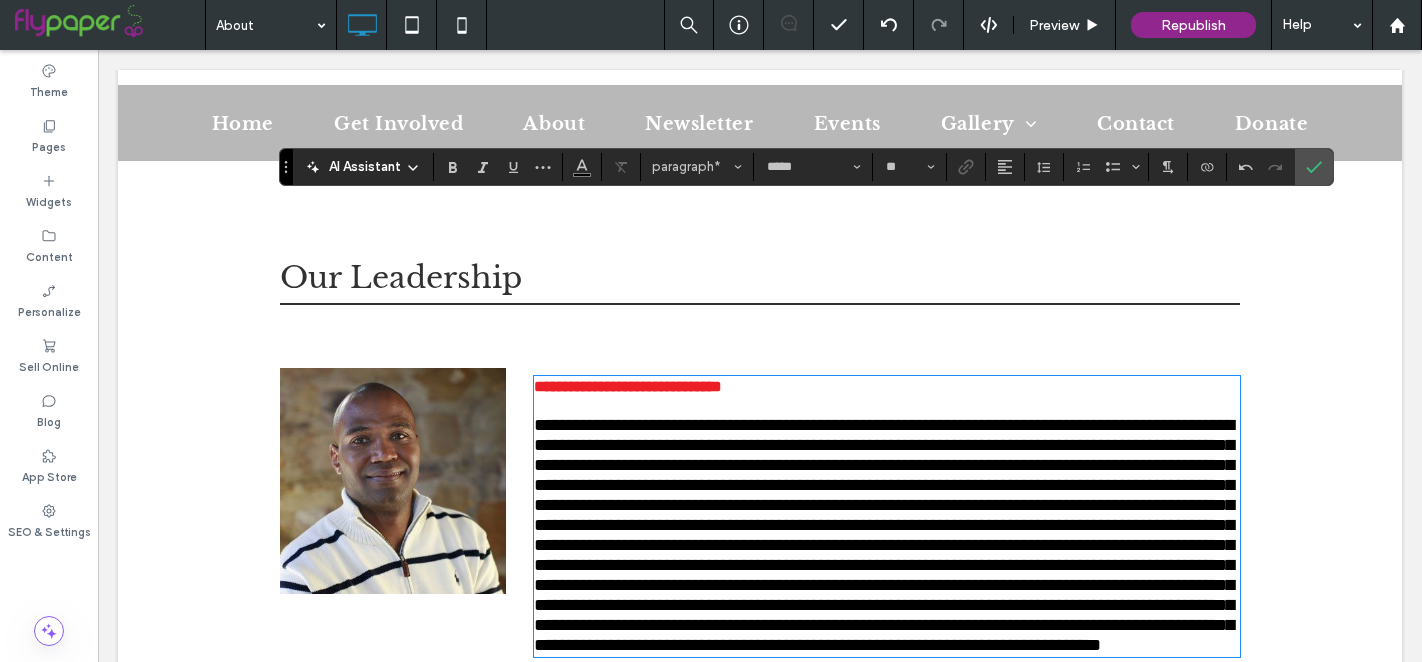 scroll, scrollTop: 2651, scrollLeft: 0, axis: vertical 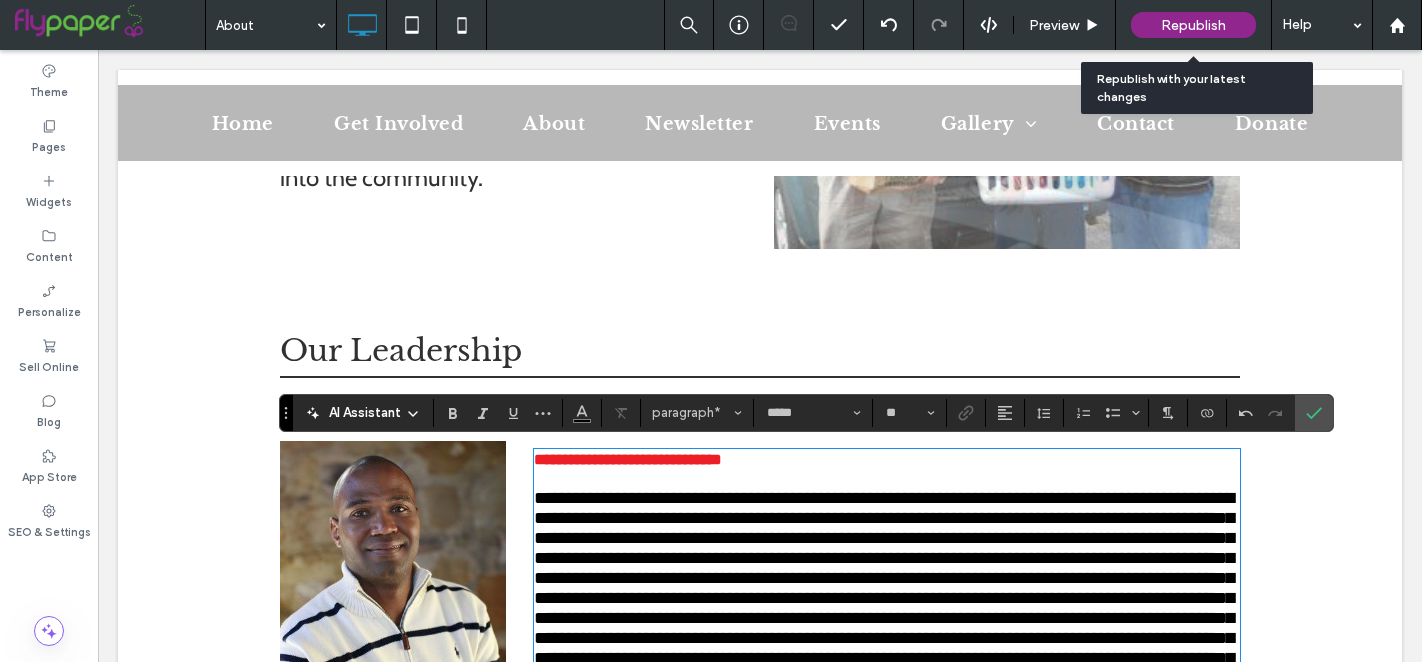 click on "Republish" at bounding box center (1193, 25) 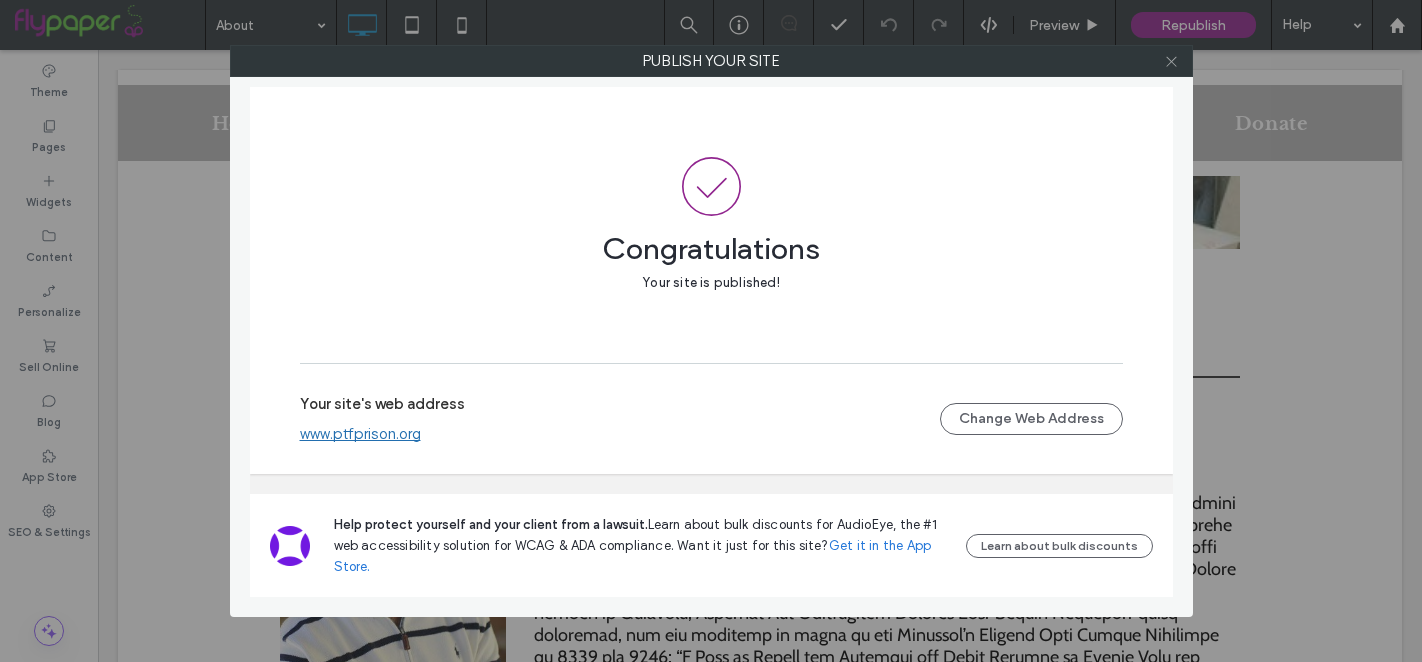 click 